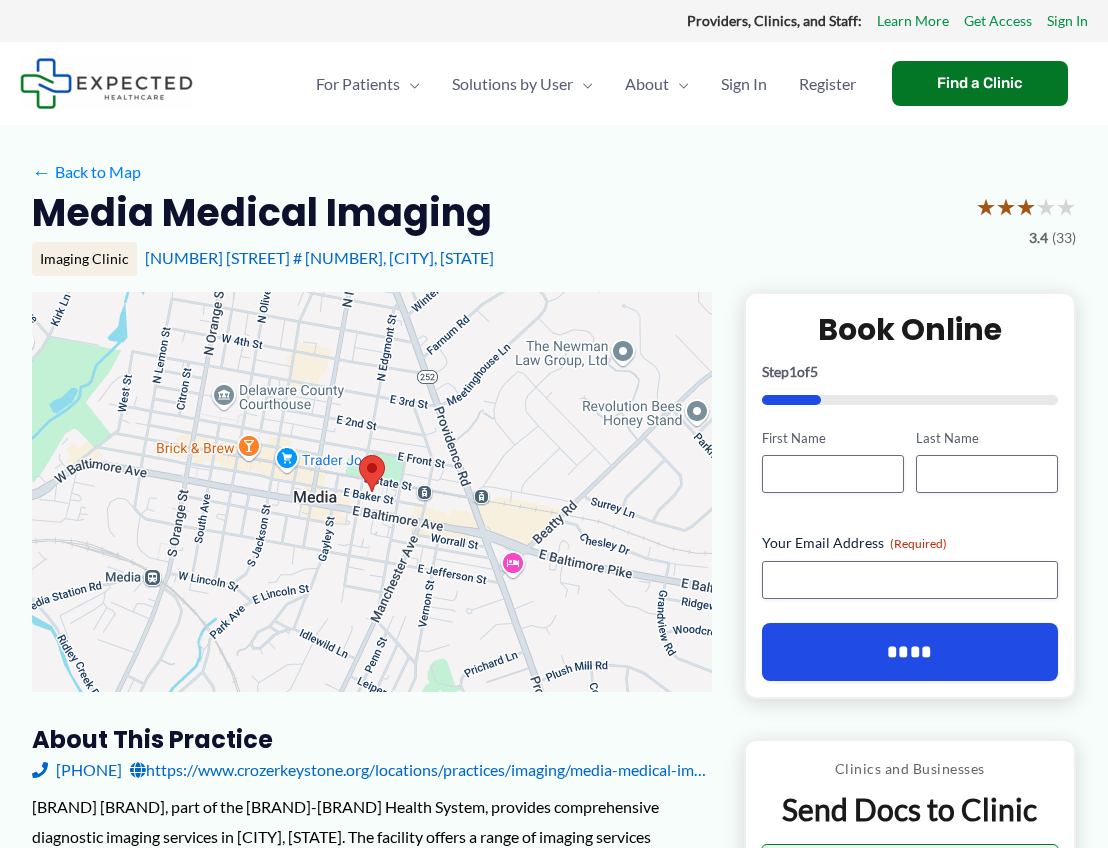 scroll, scrollTop: 0, scrollLeft: 0, axis: both 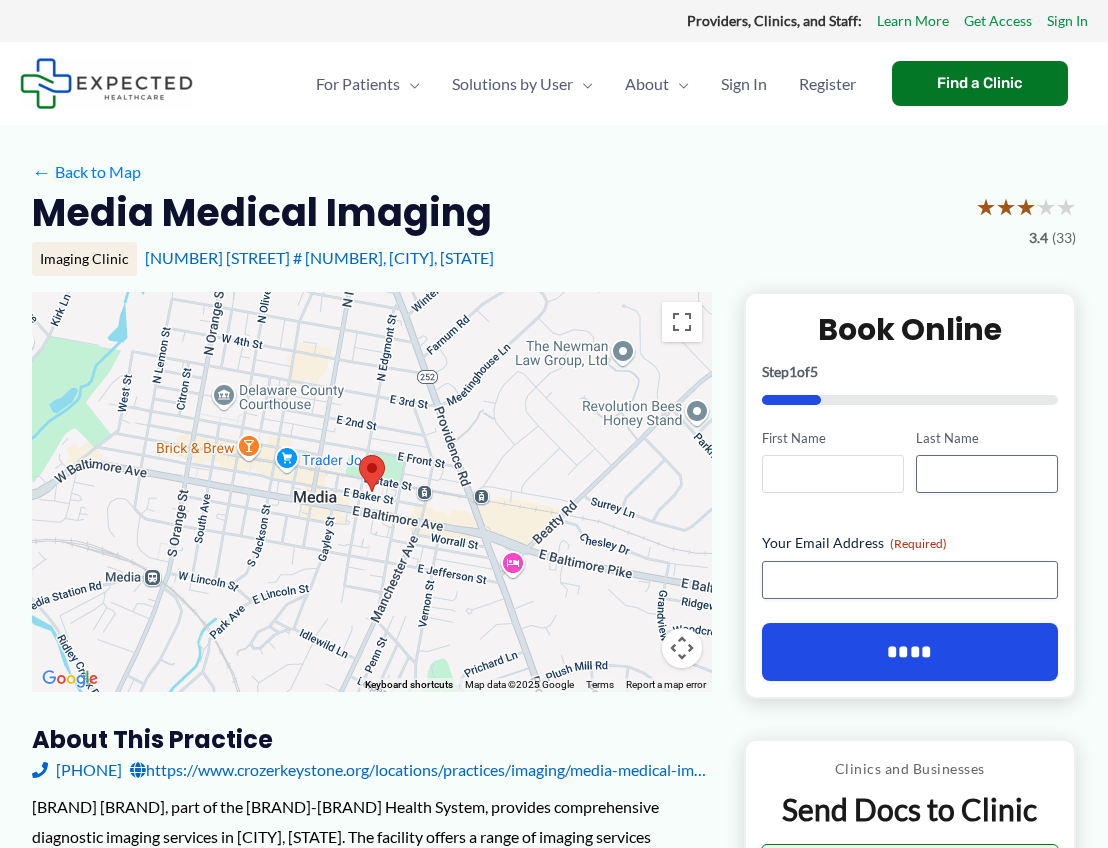 click on "First Name" at bounding box center [833, 474] 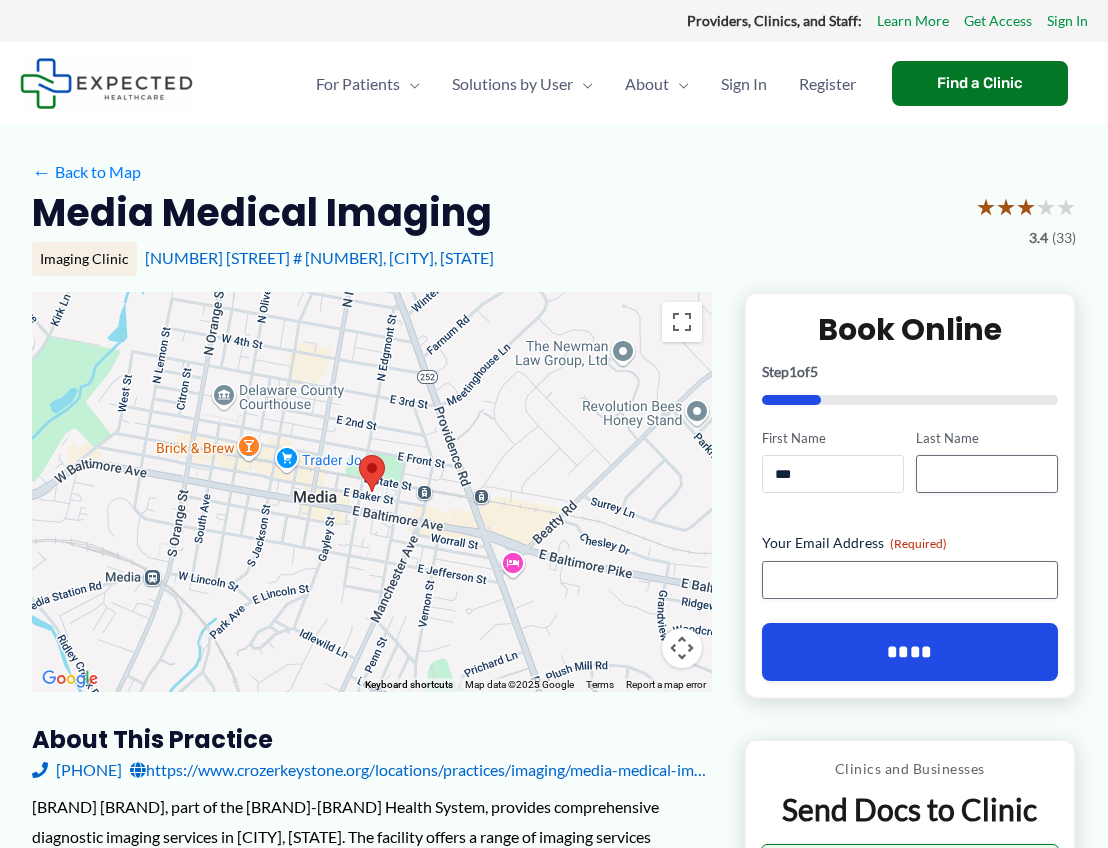 type on "******" 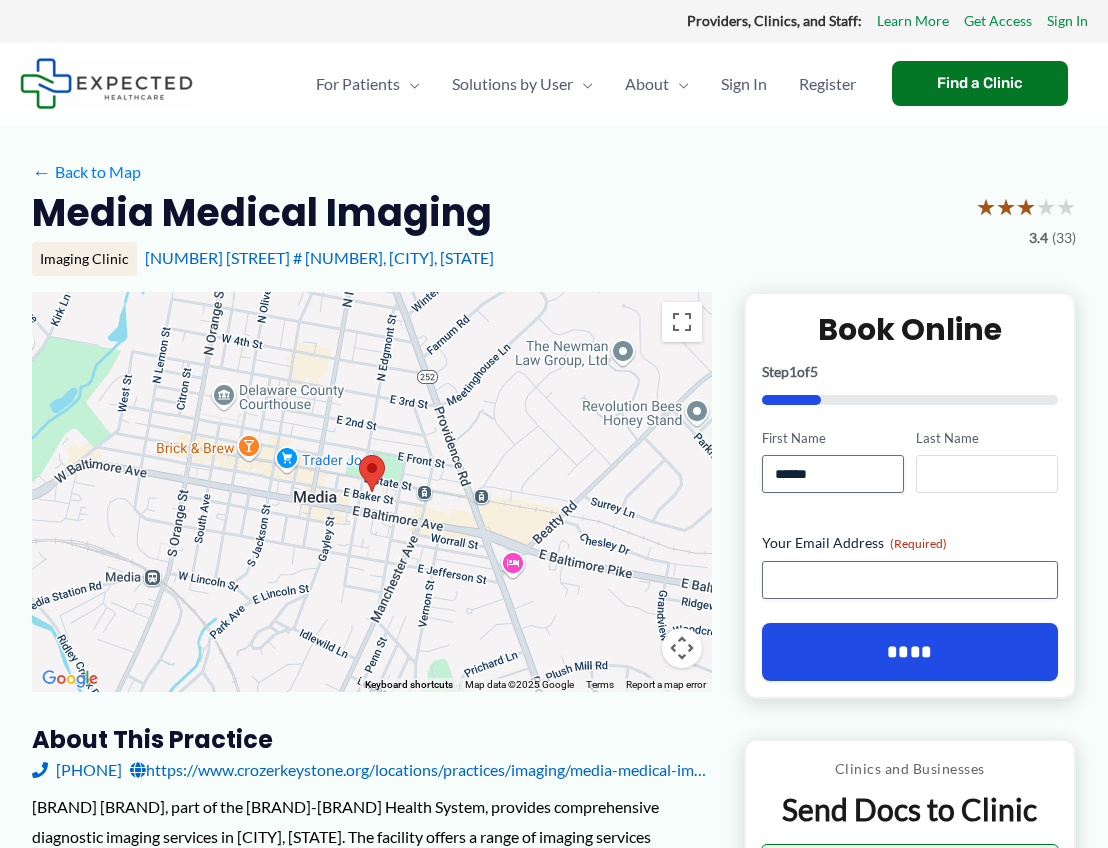 type on "********" 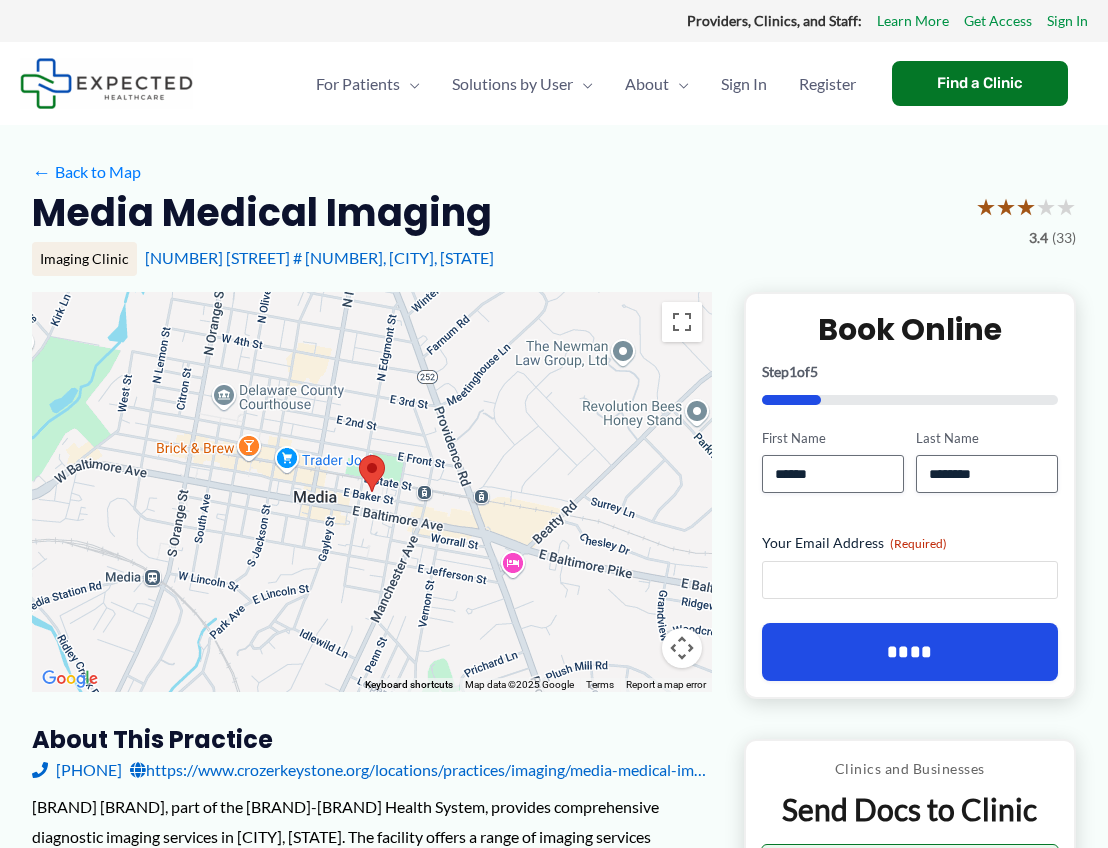 type on "**********" 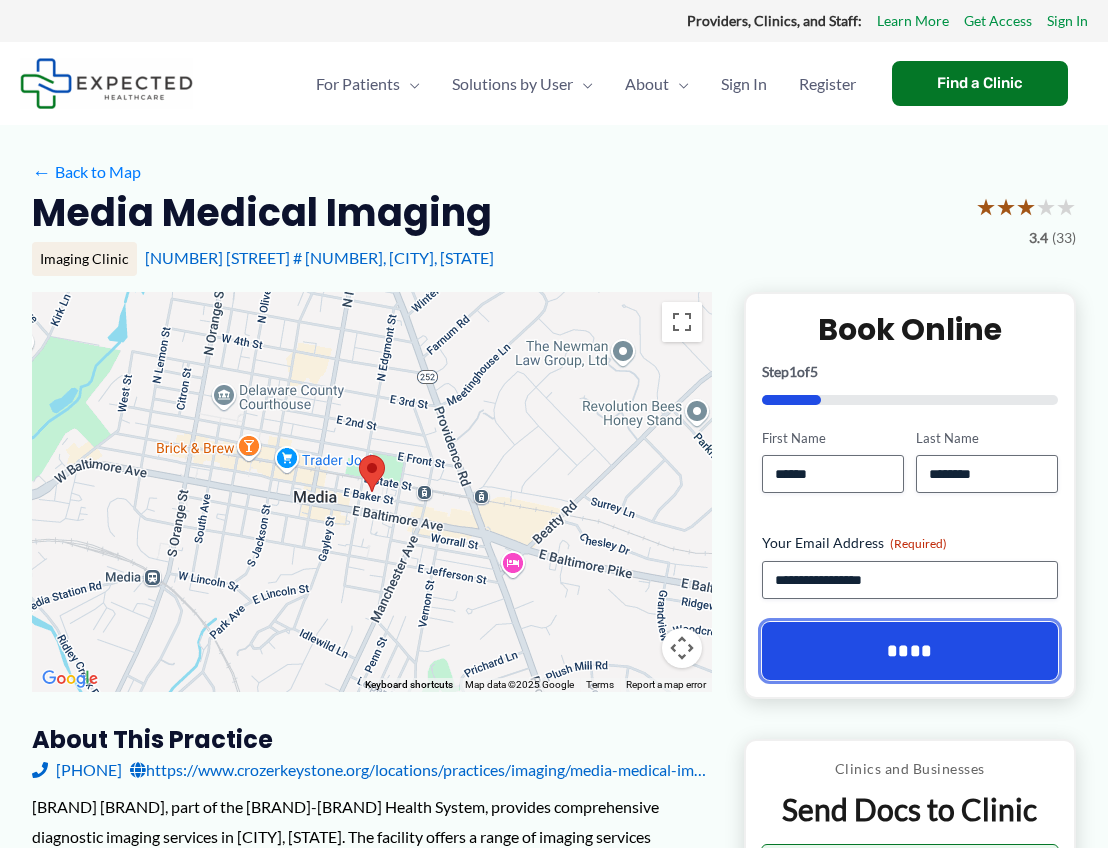 click on "****" at bounding box center [910, 651] 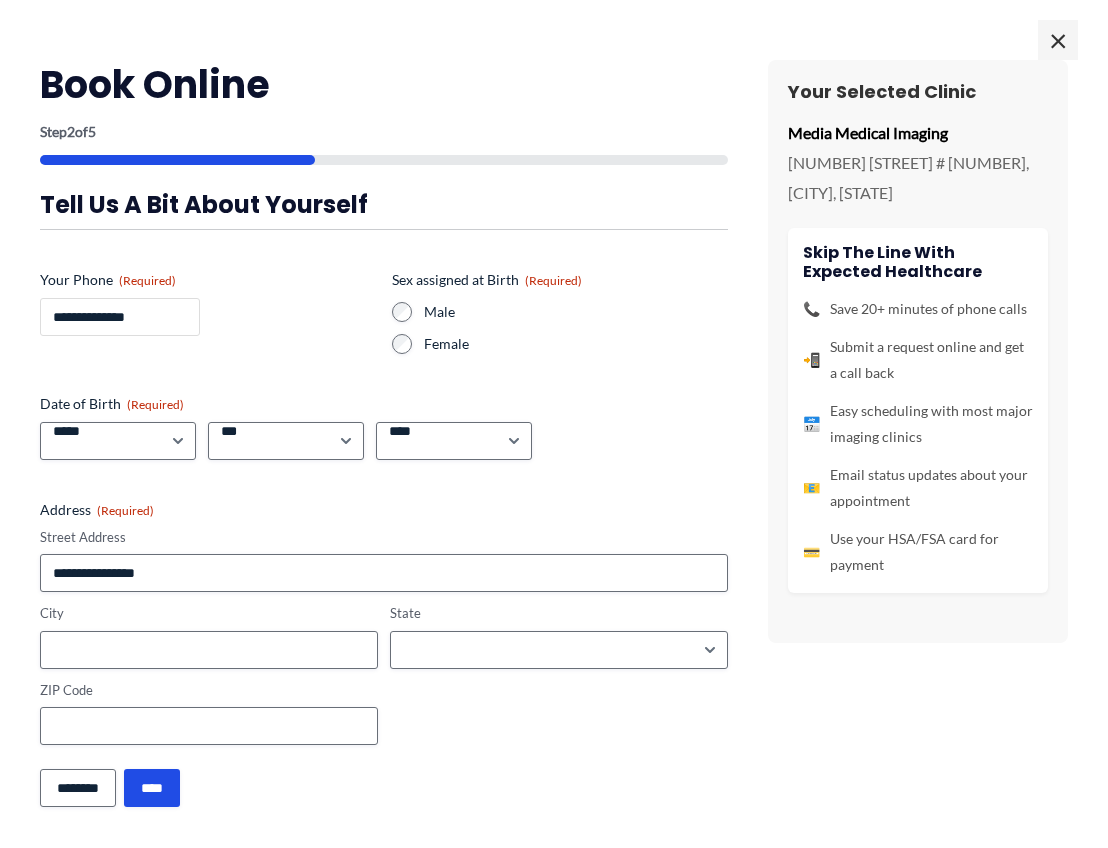 drag, startPoint x: 55, startPoint y: 312, endPoint x: 68, endPoint y: 336, distance: 27.294687 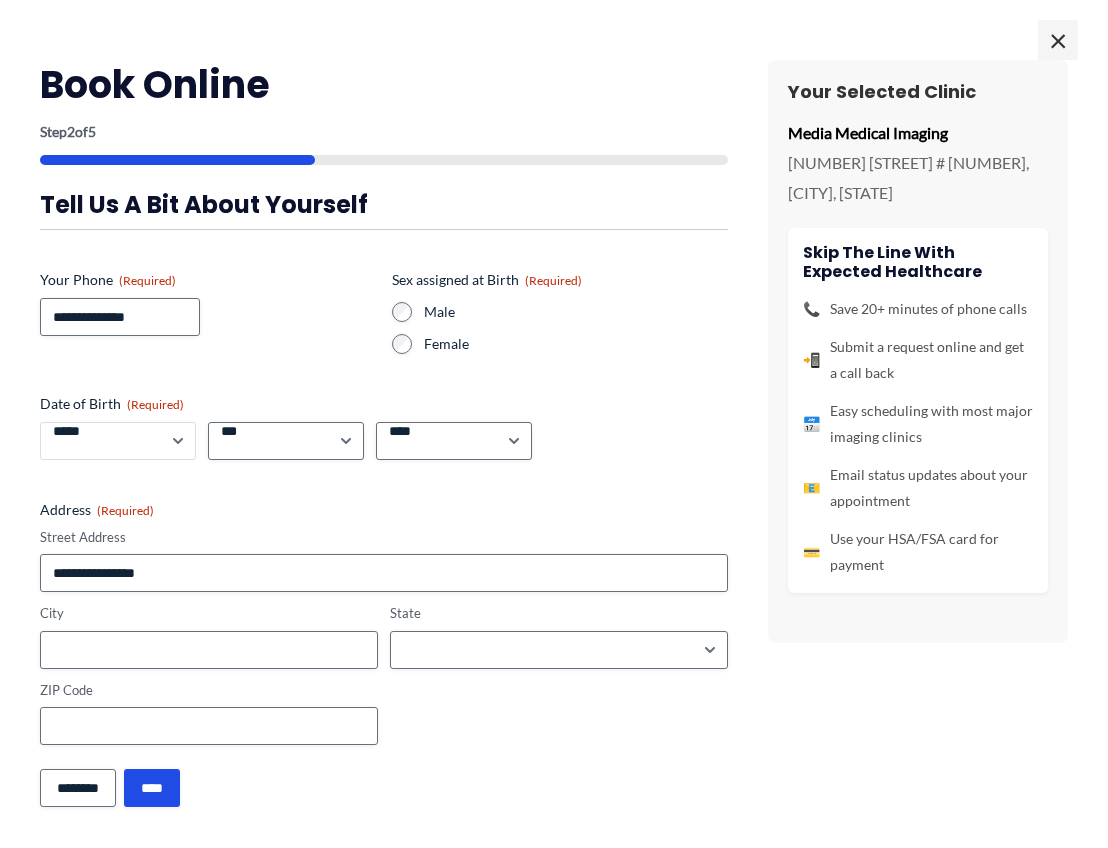 click on "***** * * * * * * * * * ** ** **" at bounding box center [118, 441] 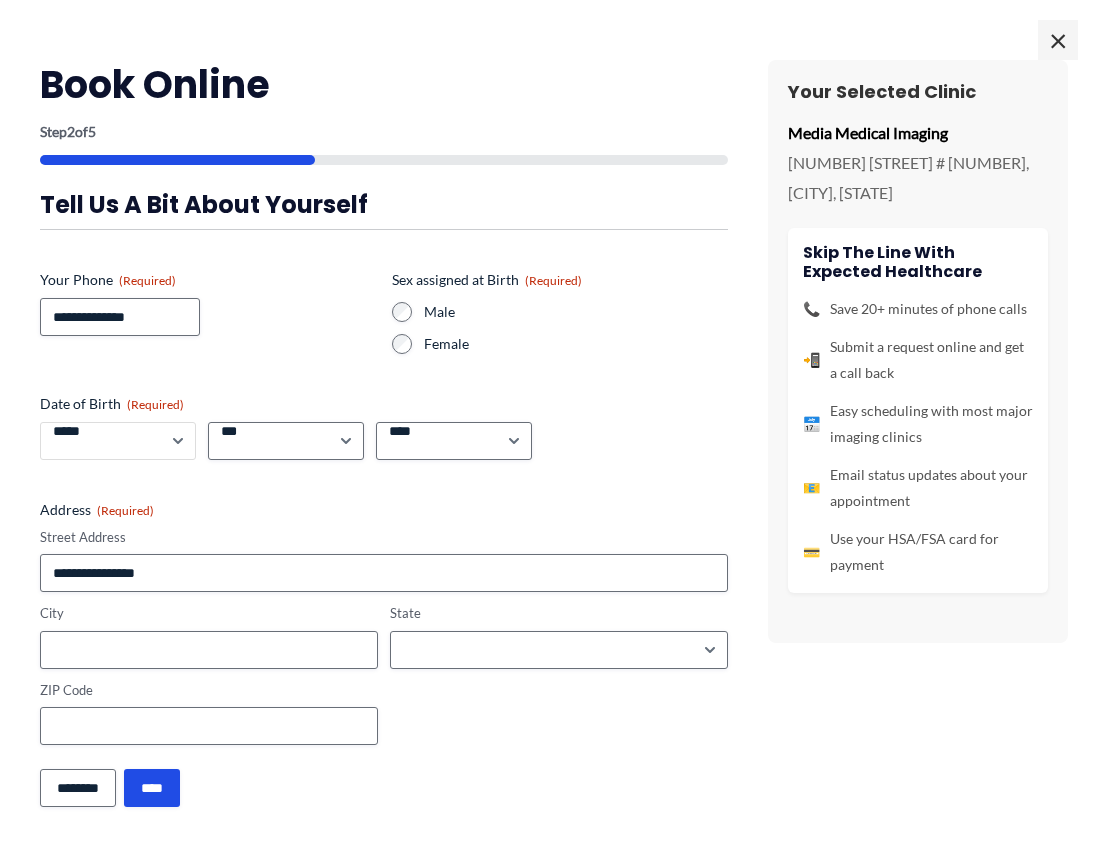 select on "*" 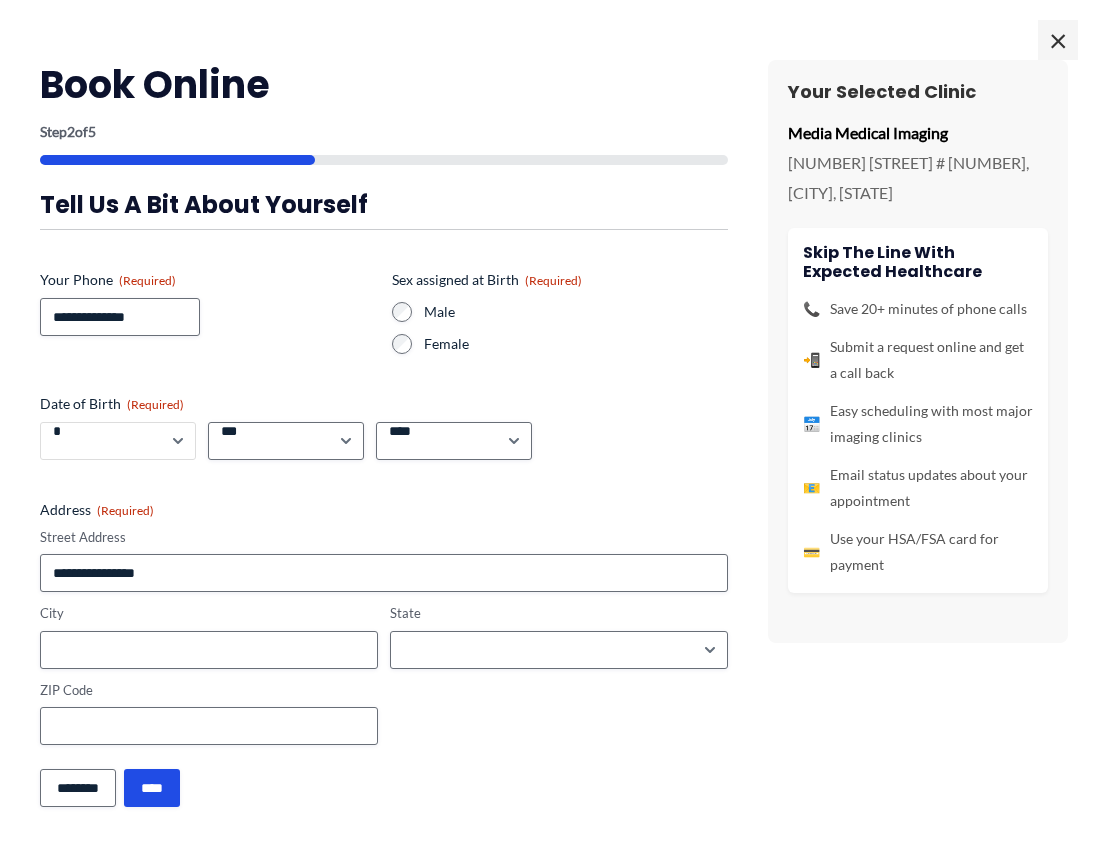 click on "*" at bounding box center (0, 0) 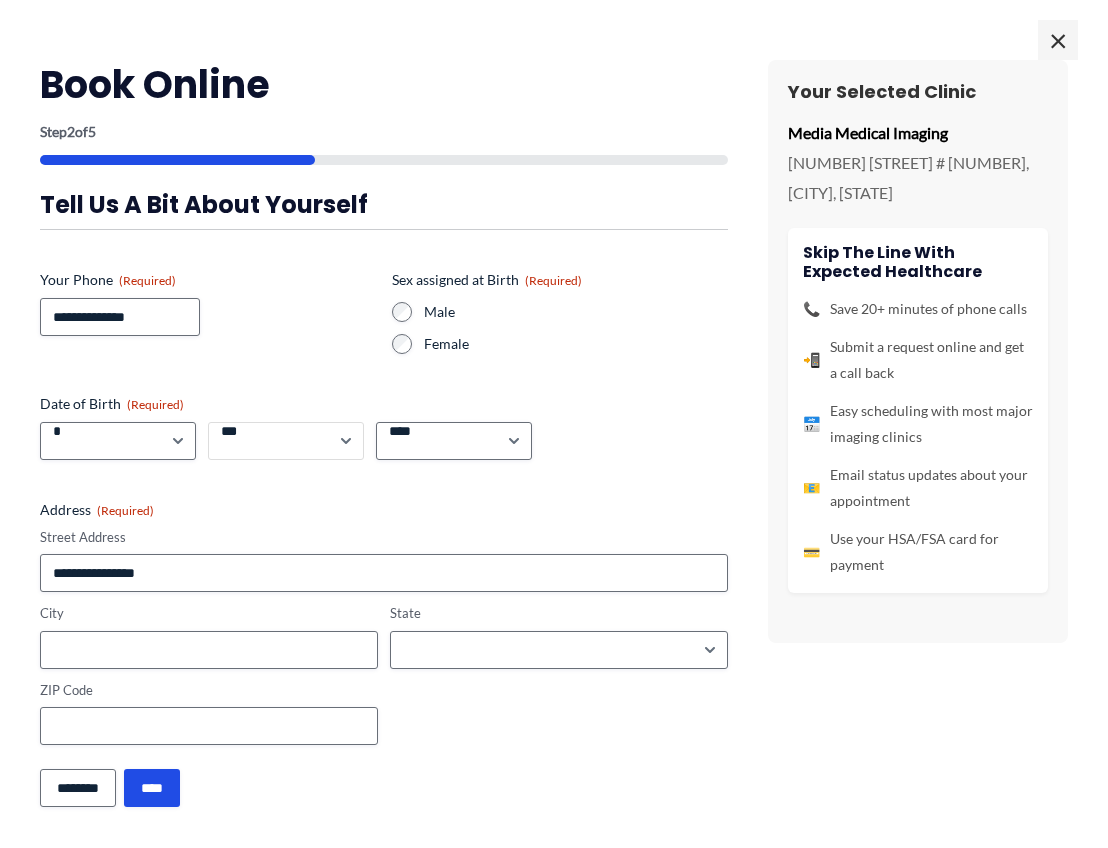 click on "*** * * * * * * * * * ** ** ** ** ** ** ** ** ** ** ** ** ** ** ** ** ** ** ** ** ** **" at bounding box center (286, 441) 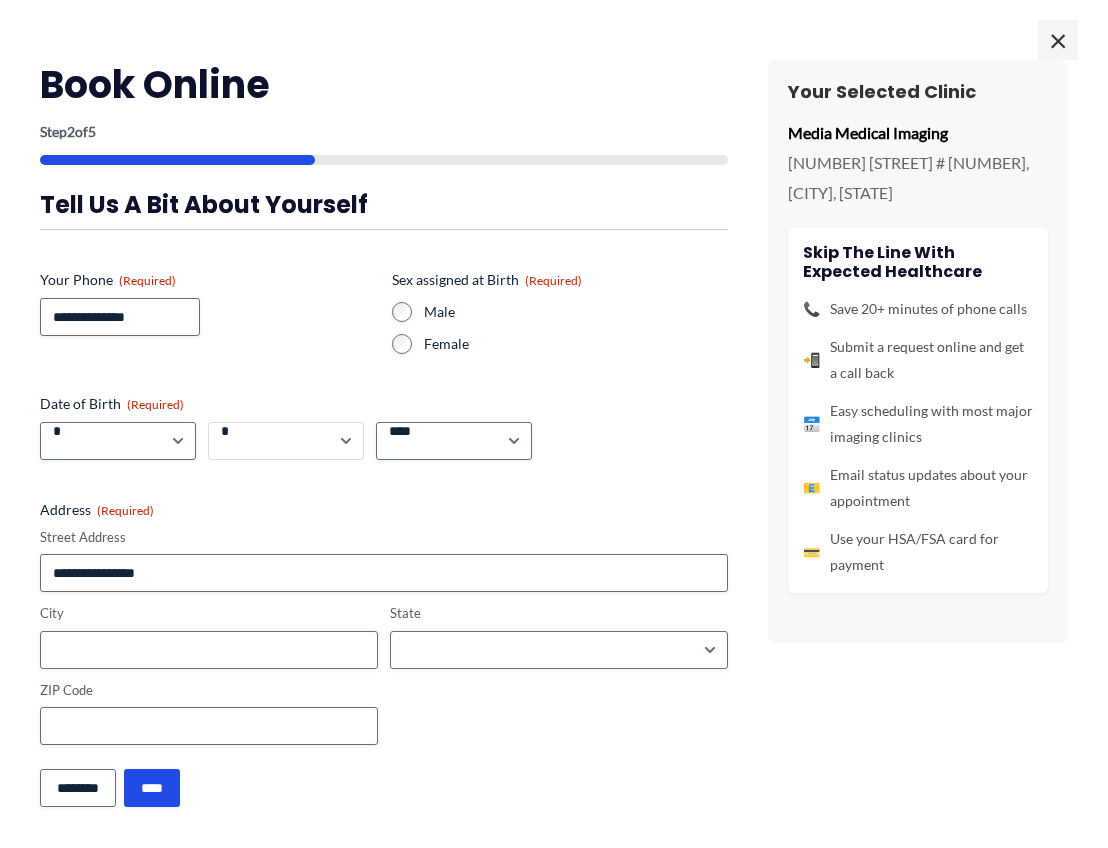 click on "*" at bounding box center (0, 0) 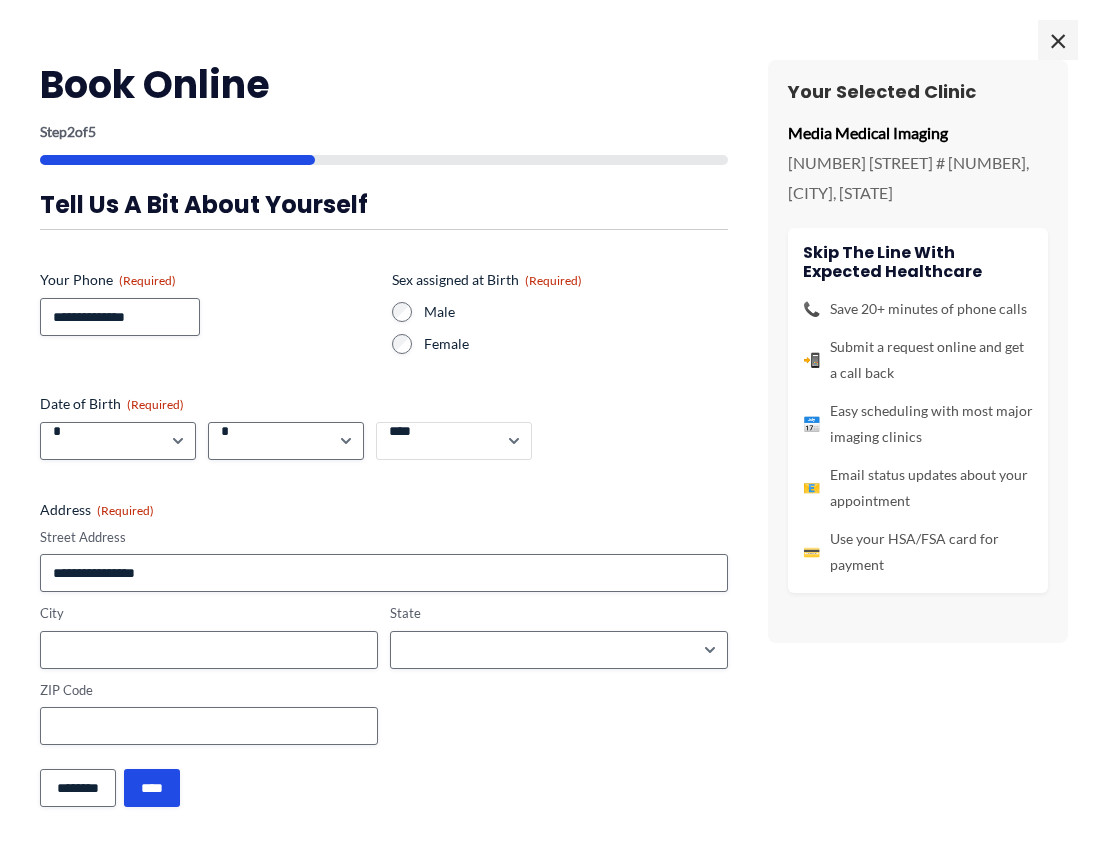 click on "**** **** **** **** **** **** **** **** **** **** **** **** **** **** **** **** **** **** **** **** **** **** **** **** **** **** **** **** **** **** **** **** **** **** **** **** **** **** **** **** **** **** **** **** **** **** **** **** **** **** **** **** **** **** **** **** **** **** **** **** **** **** **** **** **** **** **** **** **** **** **** **** **** **** **** **** **** **** **** **** **** **** **** **** **** **** **** **** **** **** **** **** **** **** **** **** **** **** **** **** **** **** **** **** **** **** **** ****" at bounding box center [454, 441] 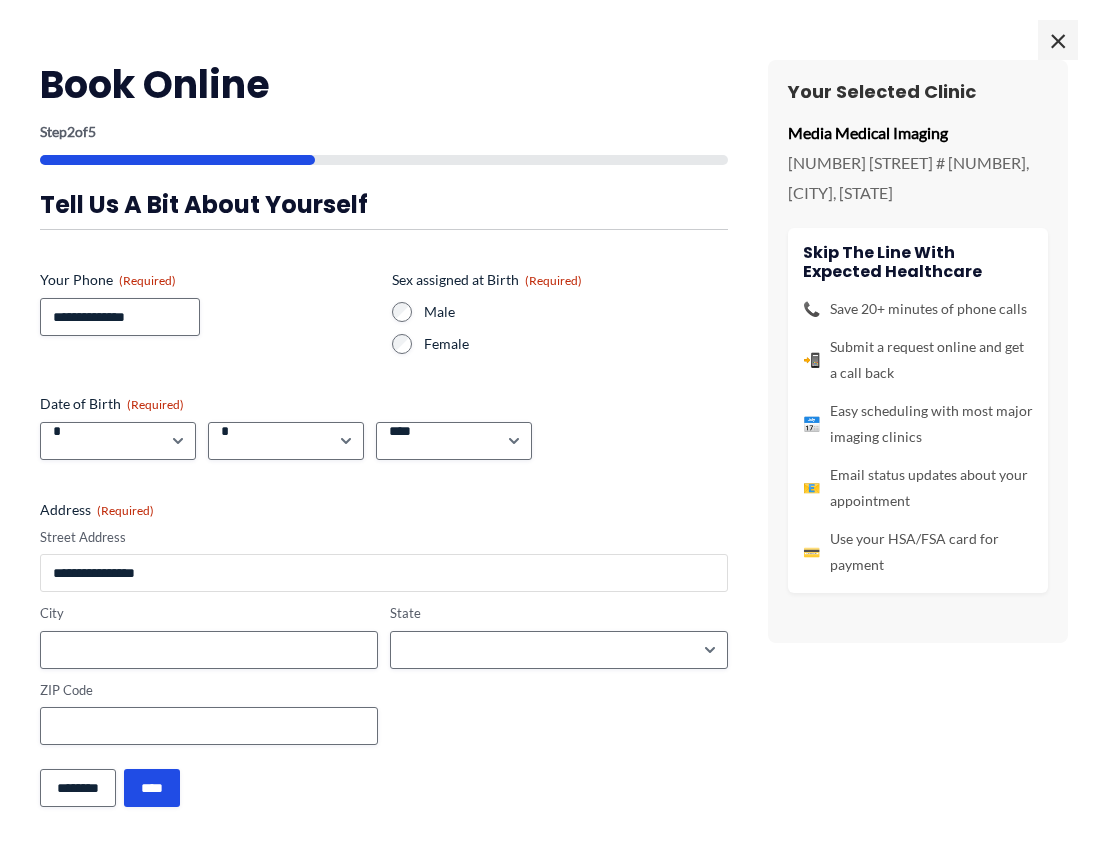 click on "Street Address" at bounding box center (384, 573) 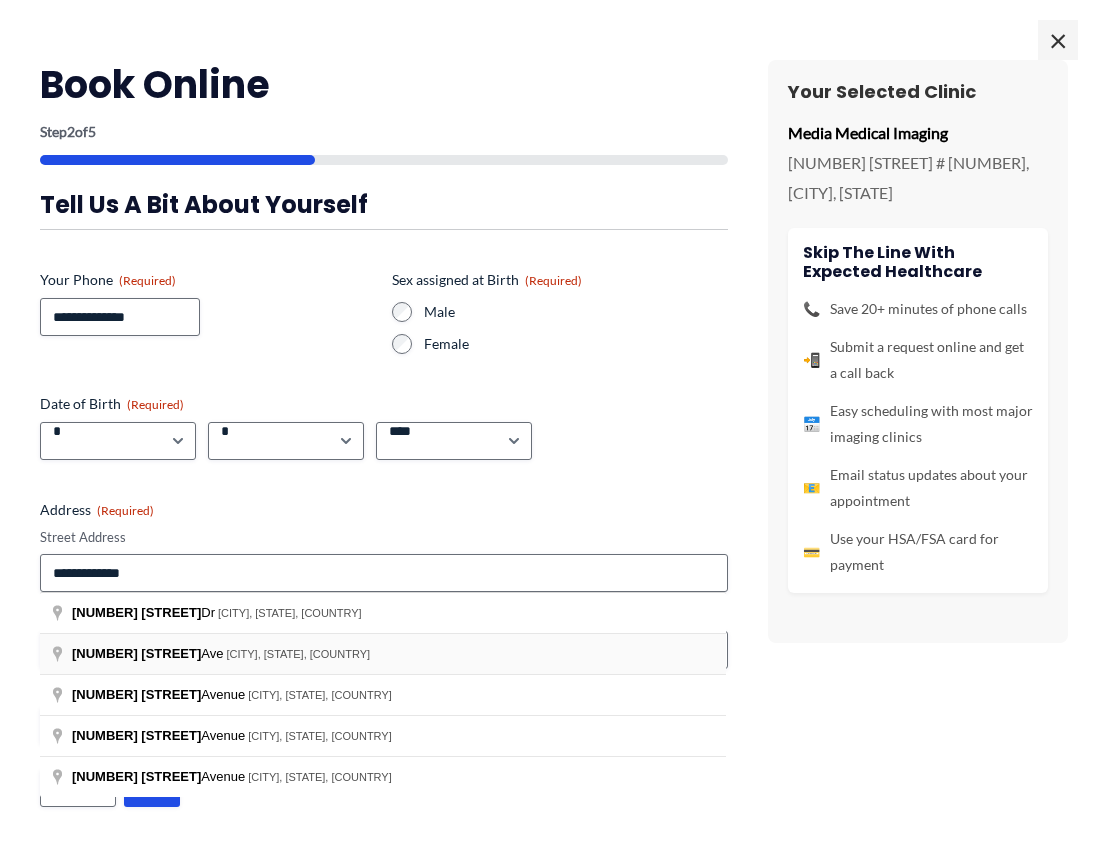 type on "**********" 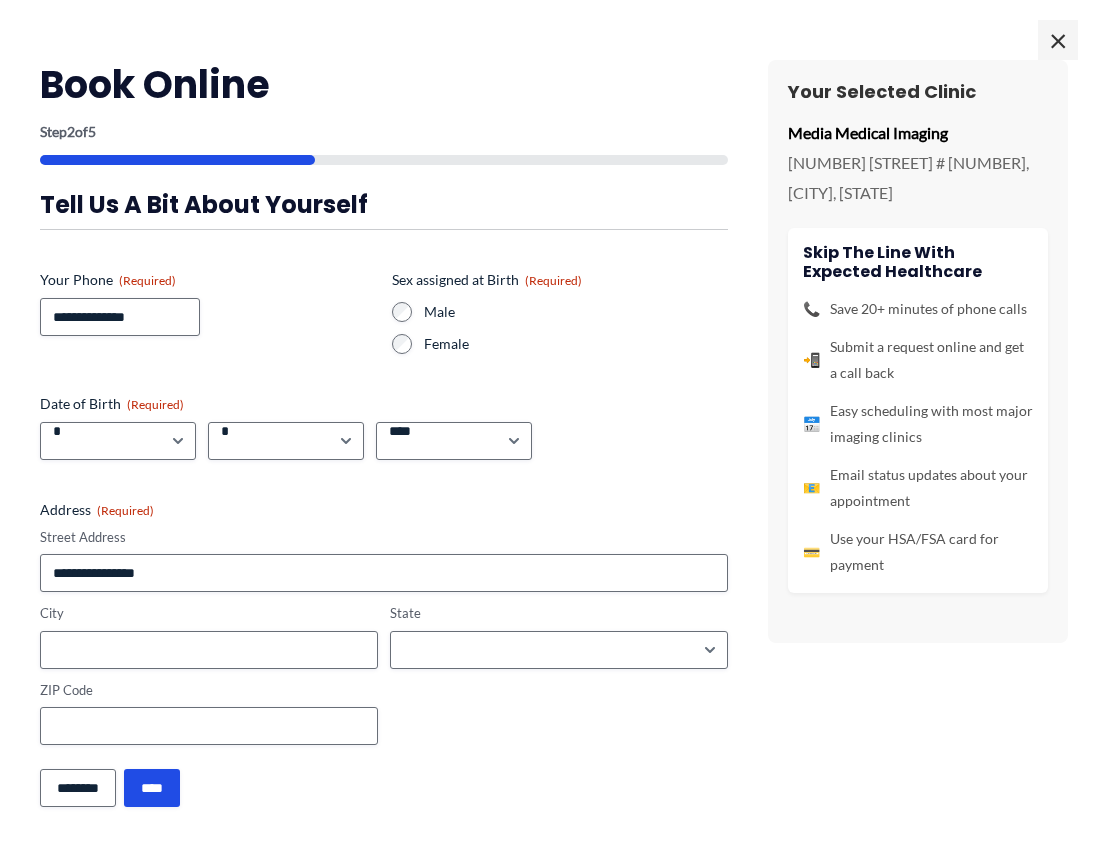 type on "**********" 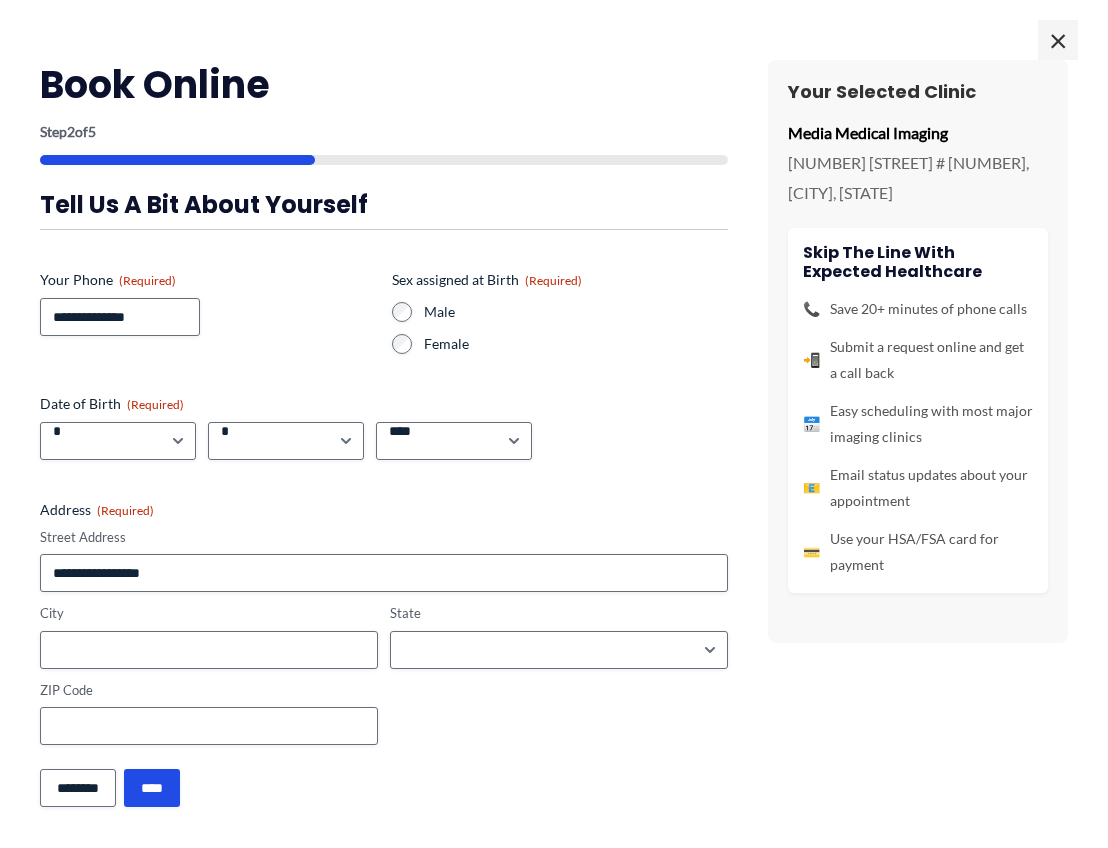 type on "**********" 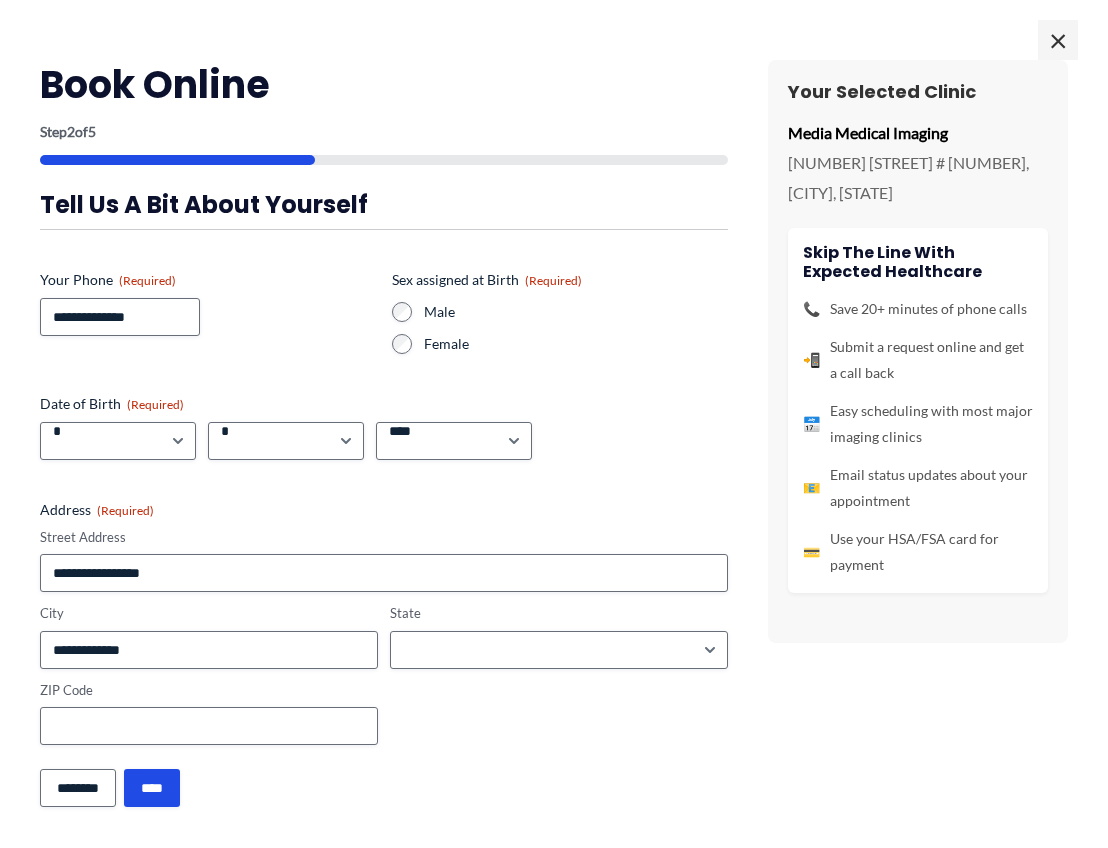 type on "**********" 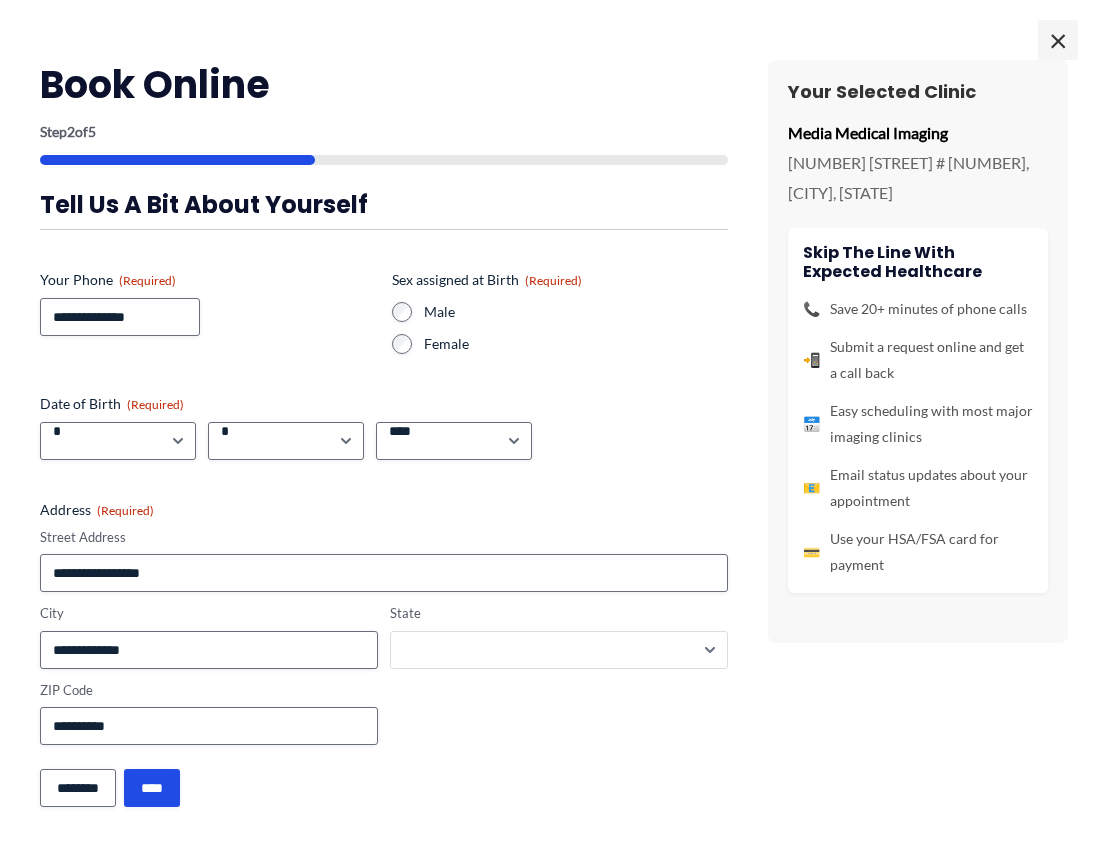 click on "**********" at bounding box center (559, 650) 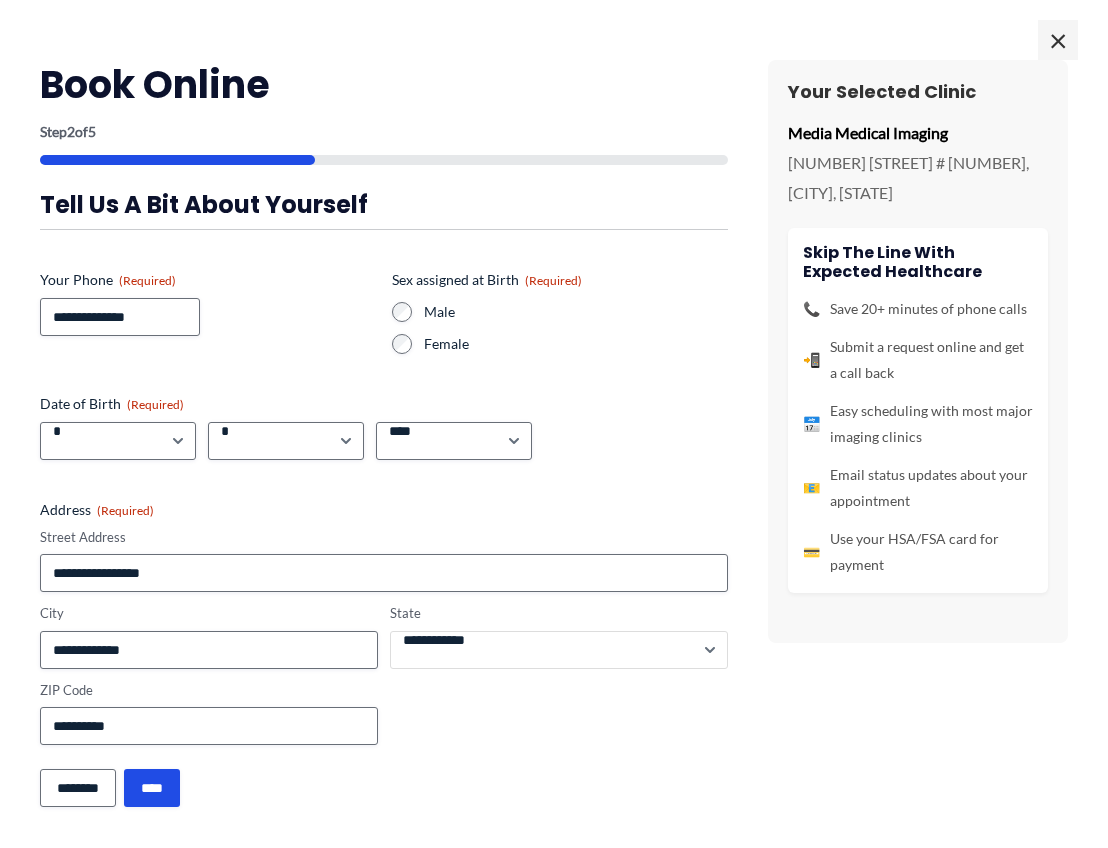 click on "**********" at bounding box center (0, 0) 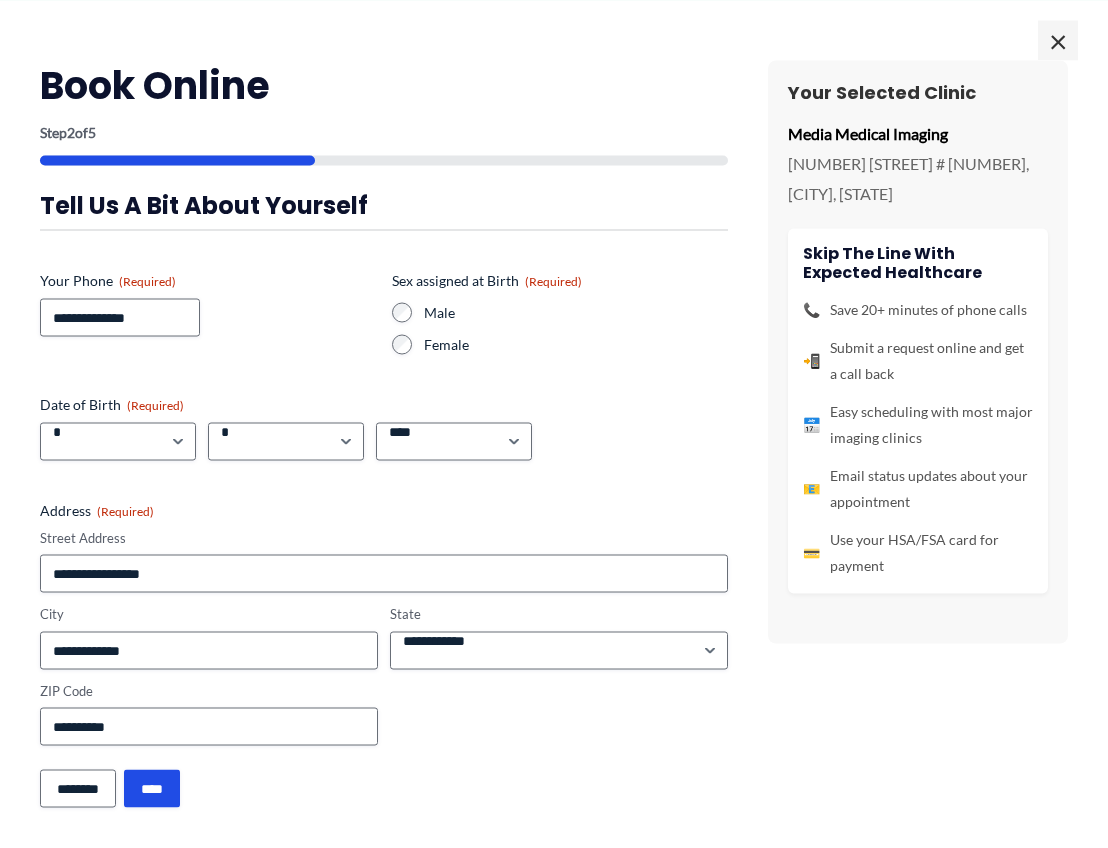 scroll, scrollTop: 179, scrollLeft: 0, axis: vertical 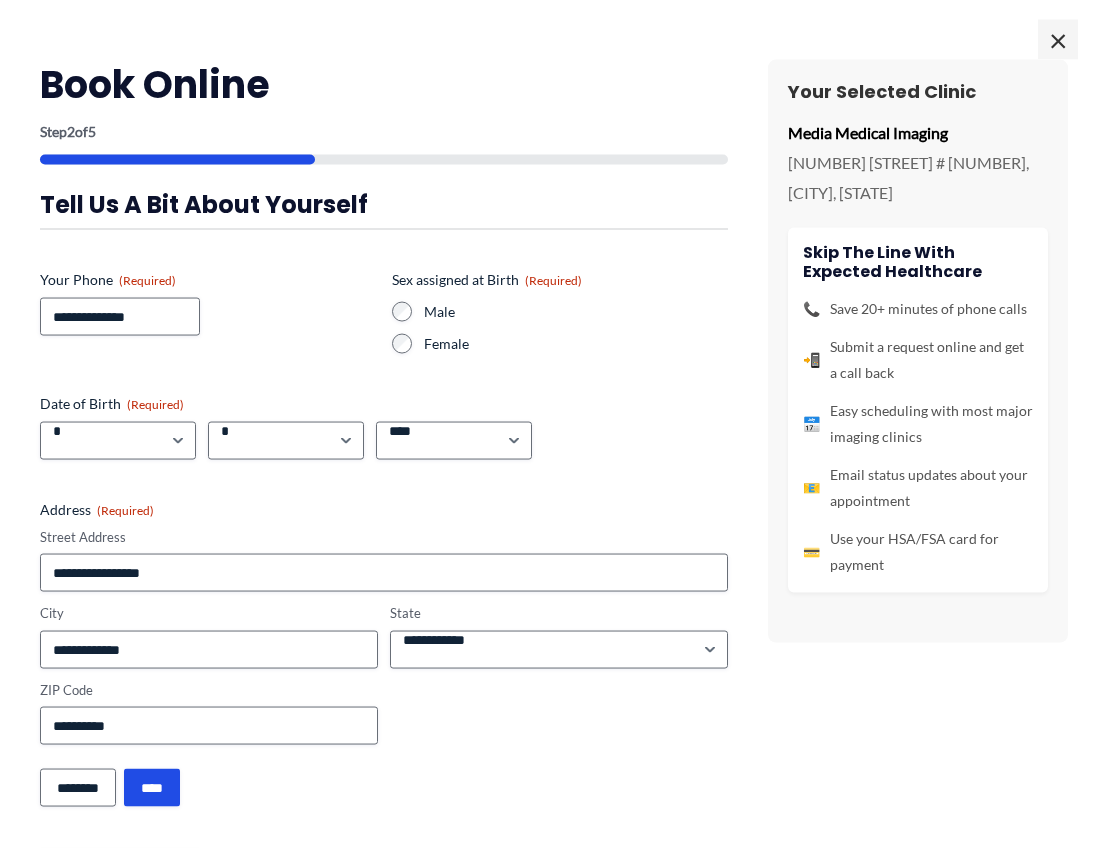 drag, startPoint x: 1120, startPoint y: 193, endPoint x: 1118, endPoint y: 241, distance: 48.04165 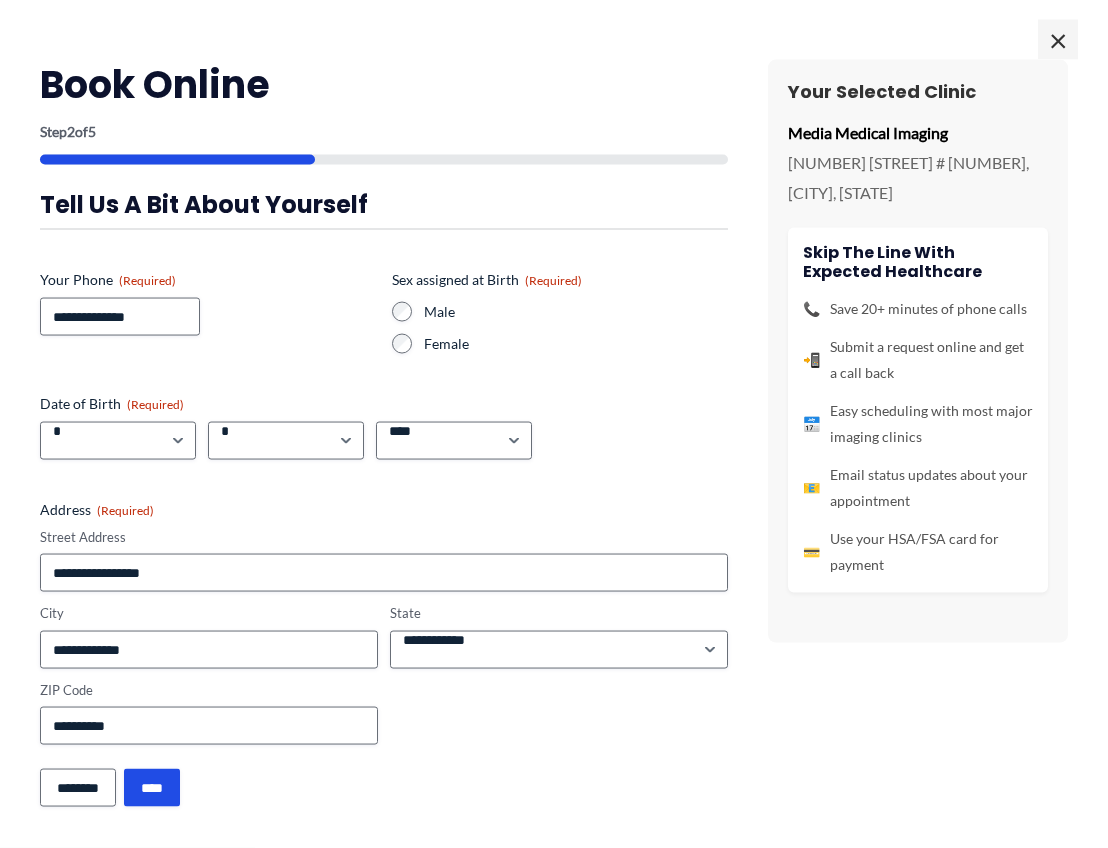 click on "**********" at bounding box center [554, 433] 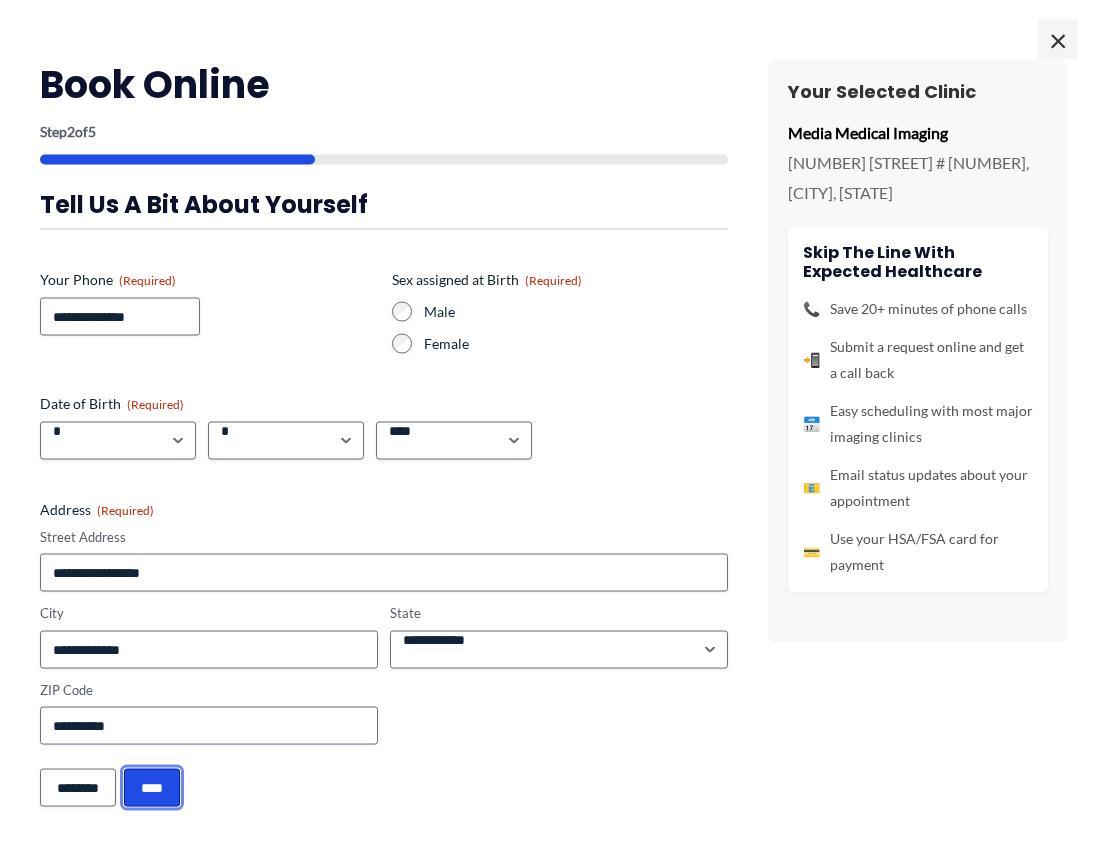 click on "****" at bounding box center (152, 788) 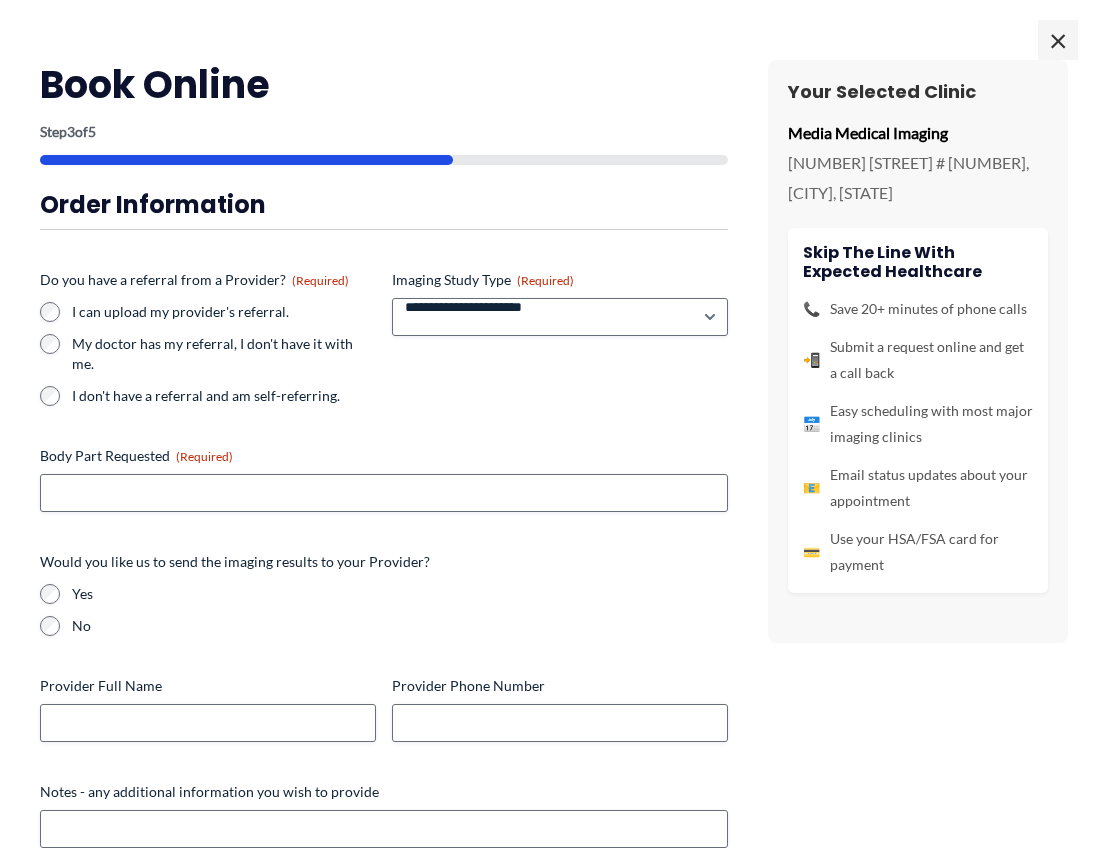 scroll, scrollTop: 139, scrollLeft: 0, axis: vertical 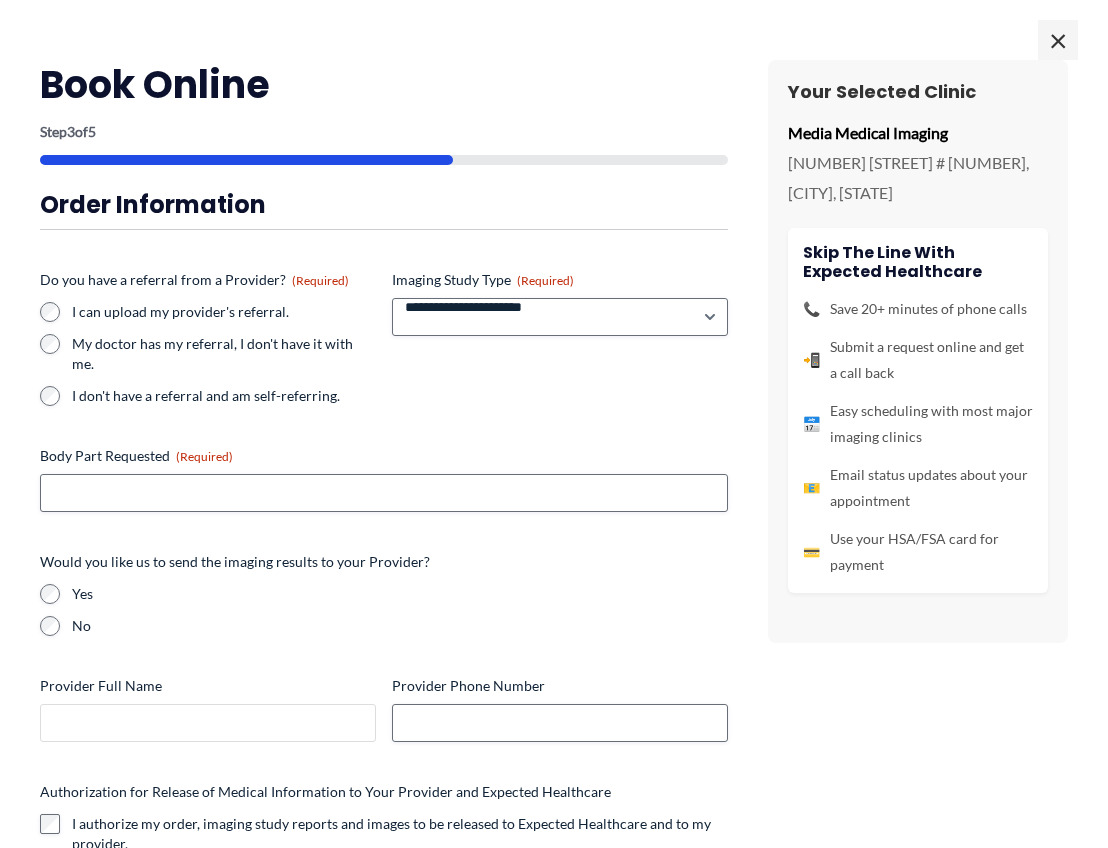 click on "Provider Full Name" at bounding box center (208, 723) 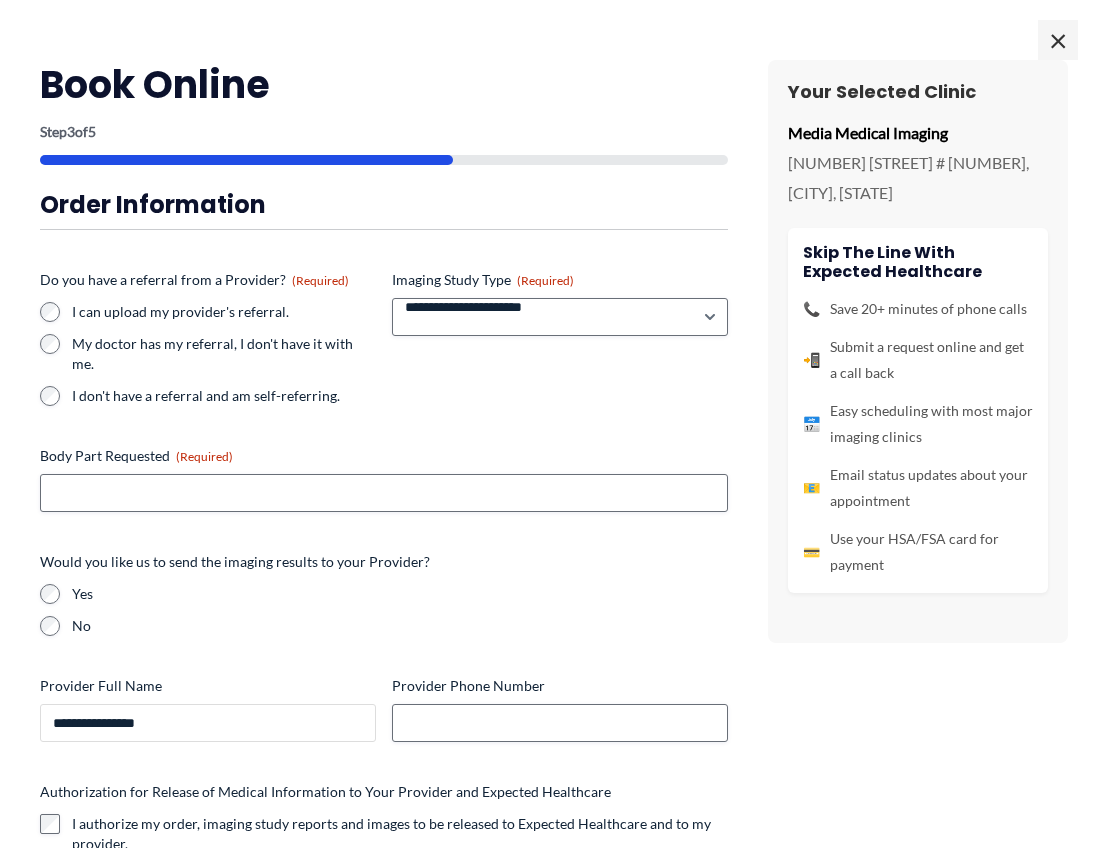 type on "**********" 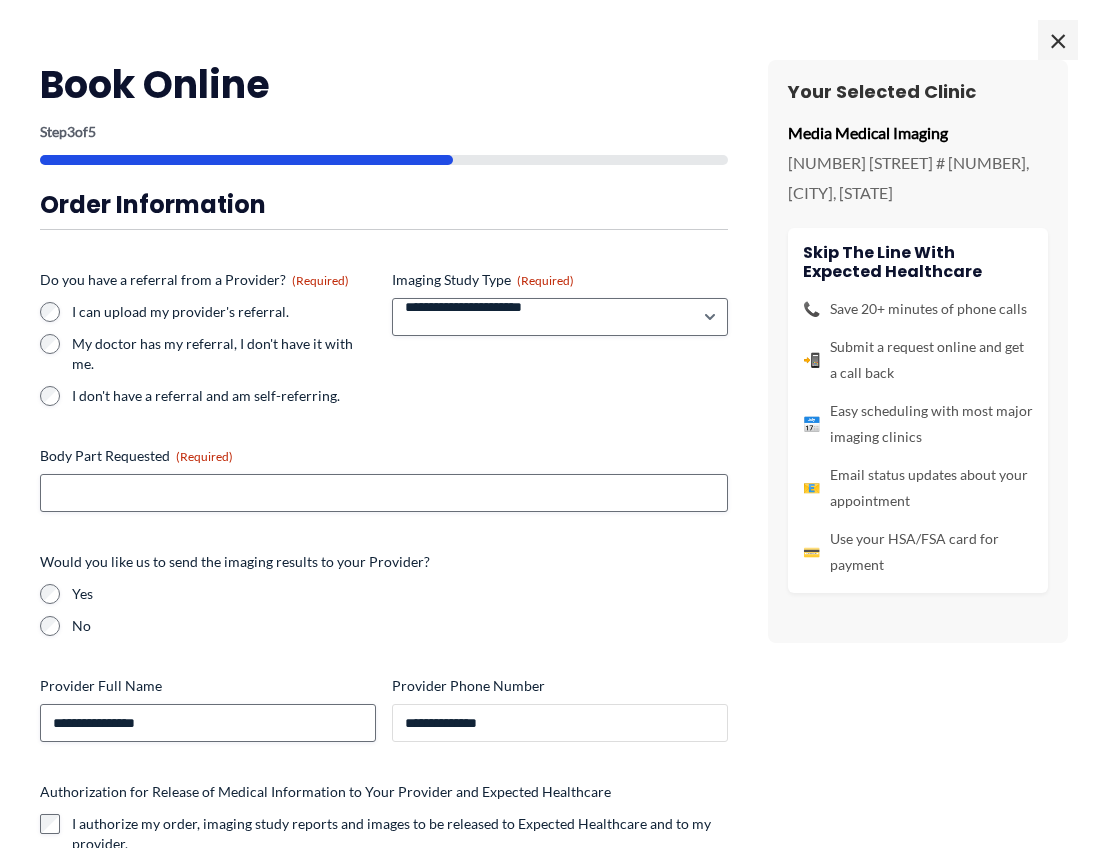 click on "**********" at bounding box center (560, 723) 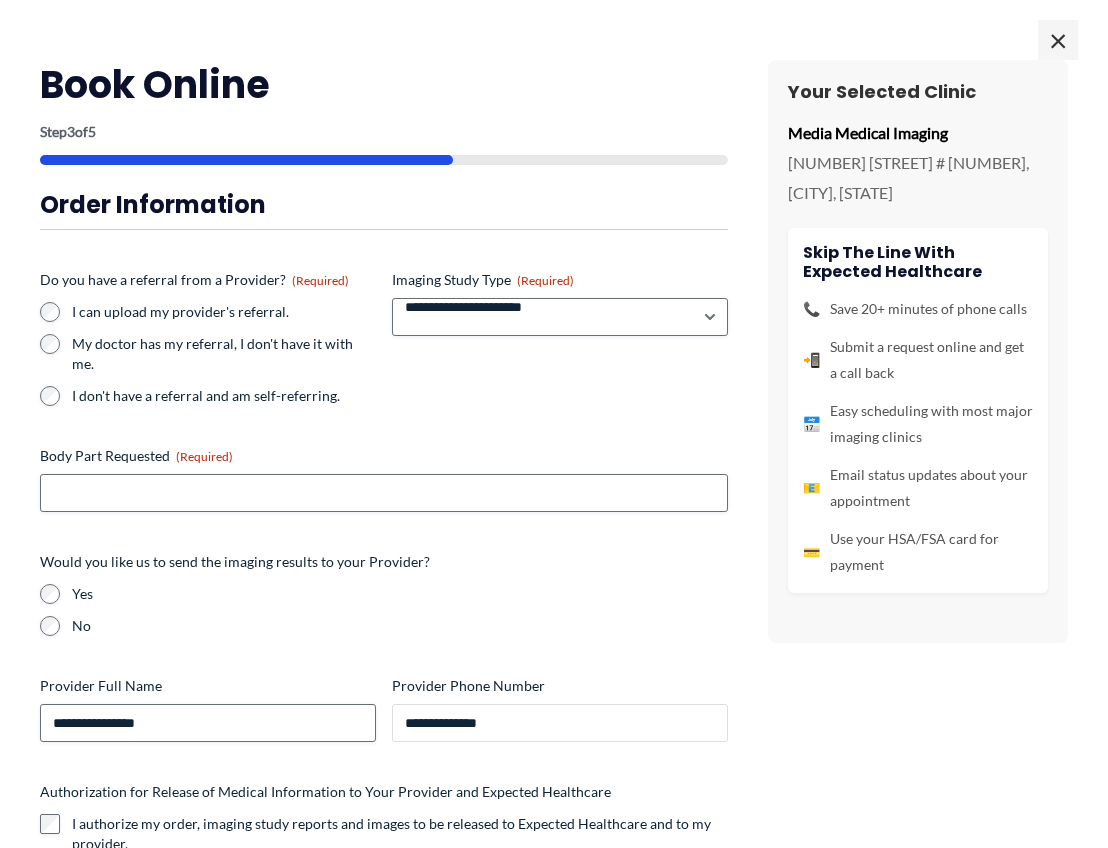 scroll, scrollTop: 262, scrollLeft: 0, axis: vertical 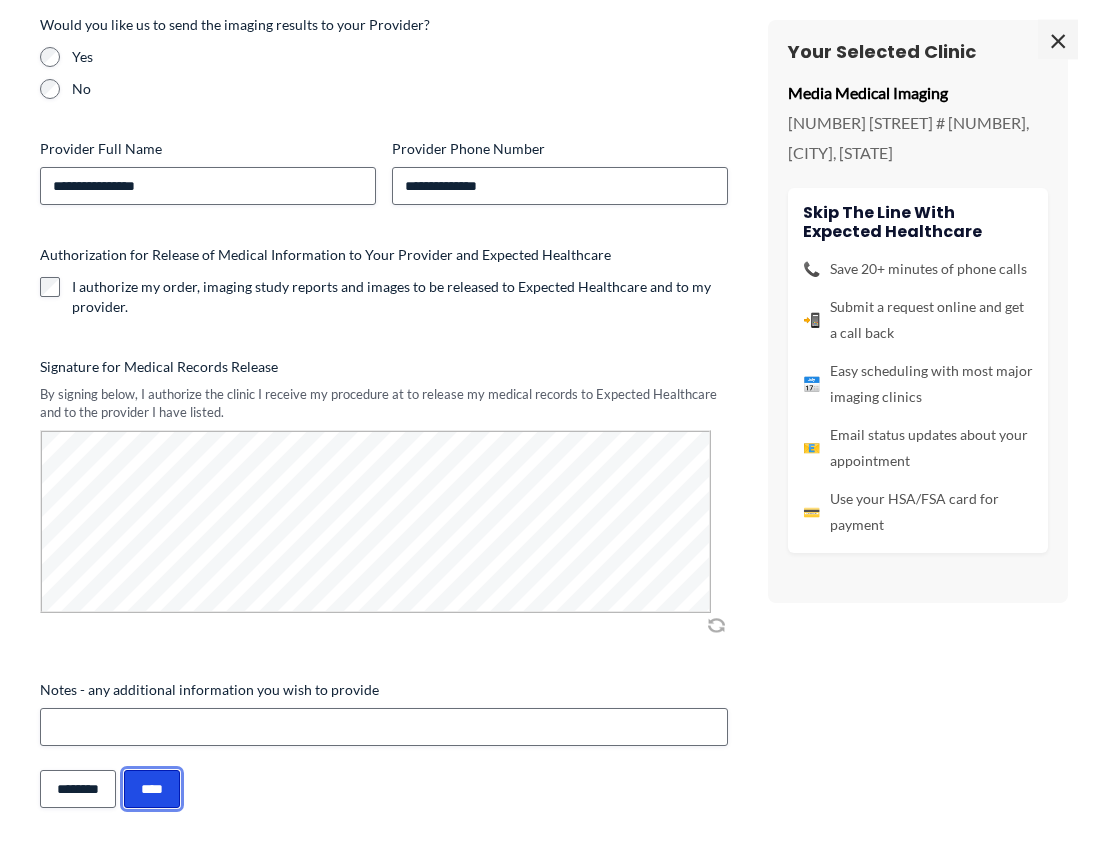 click on "****" at bounding box center [152, 789] 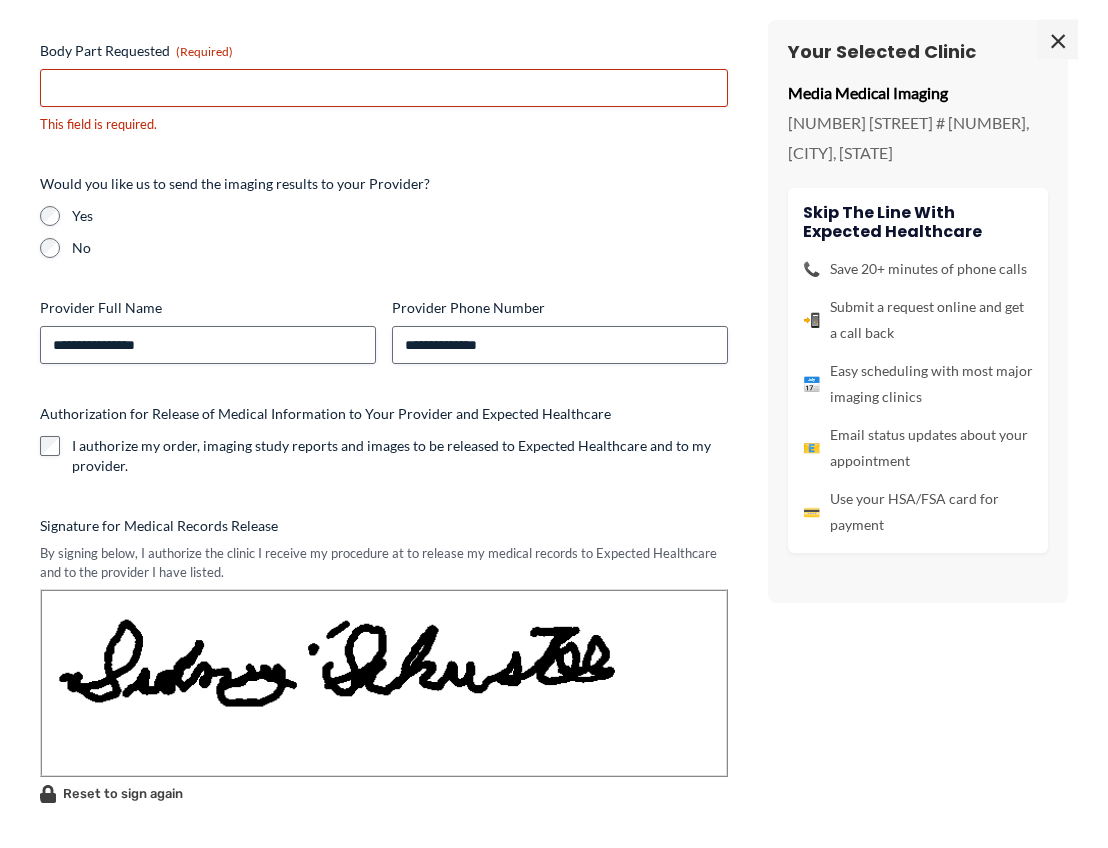 scroll, scrollTop: 336, scrollLeft: 0, axis: vertical 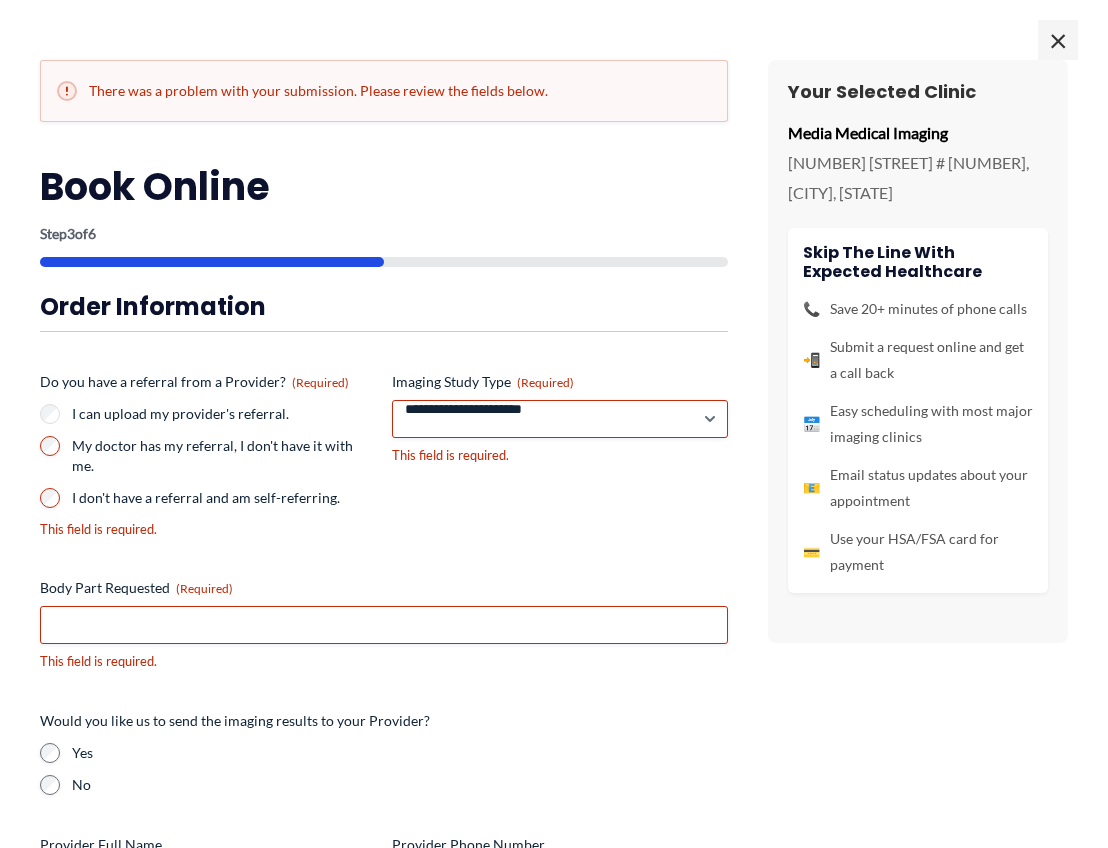 type 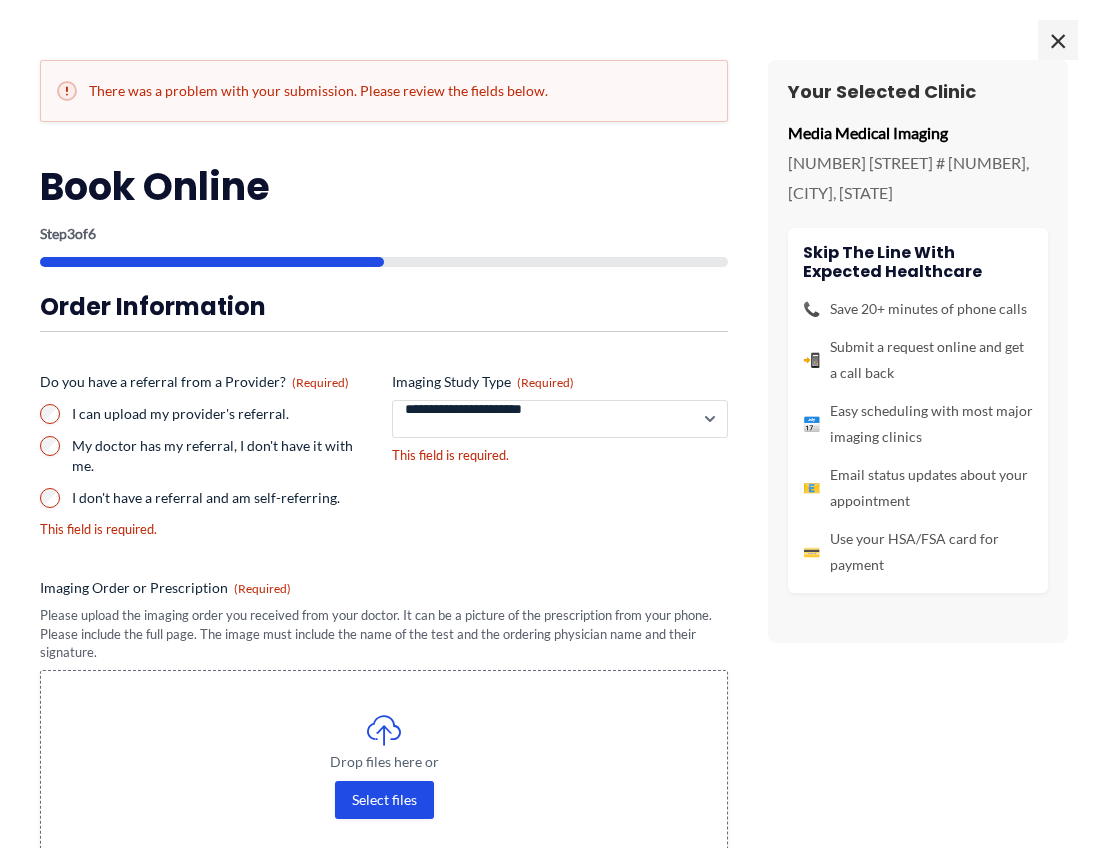 click on "**********" at bounding box center [560, 419] 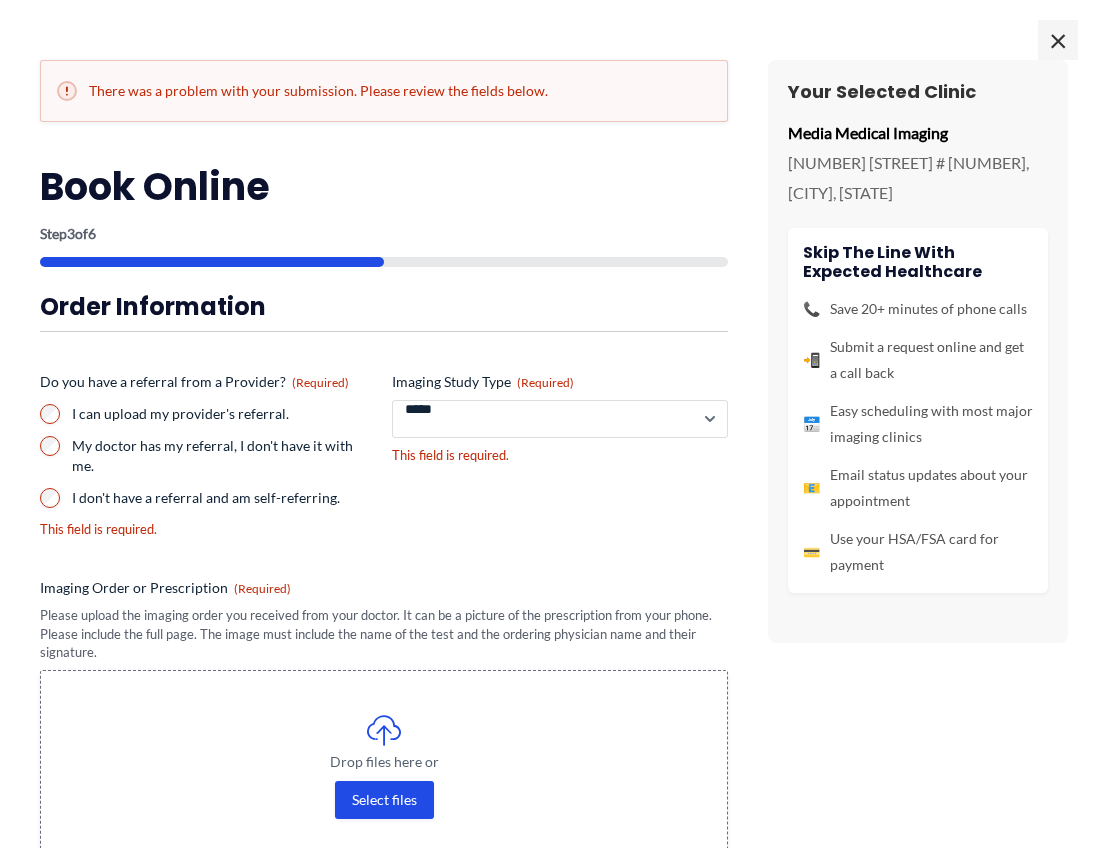 click on "*****" at bounding box center (0, 0) 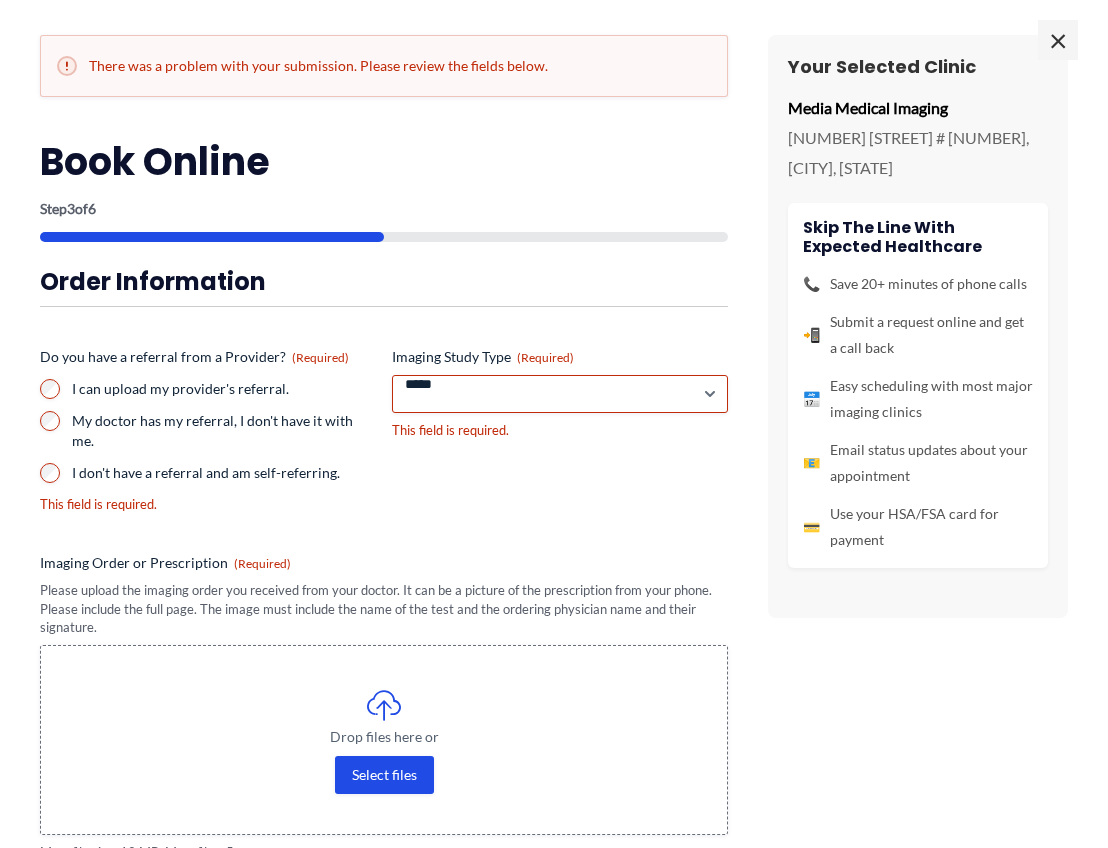 drag, startPoint x: 1096, startPoint y: 245, endPoint x: 1092, endPoint y: 264, distance: 19.416489 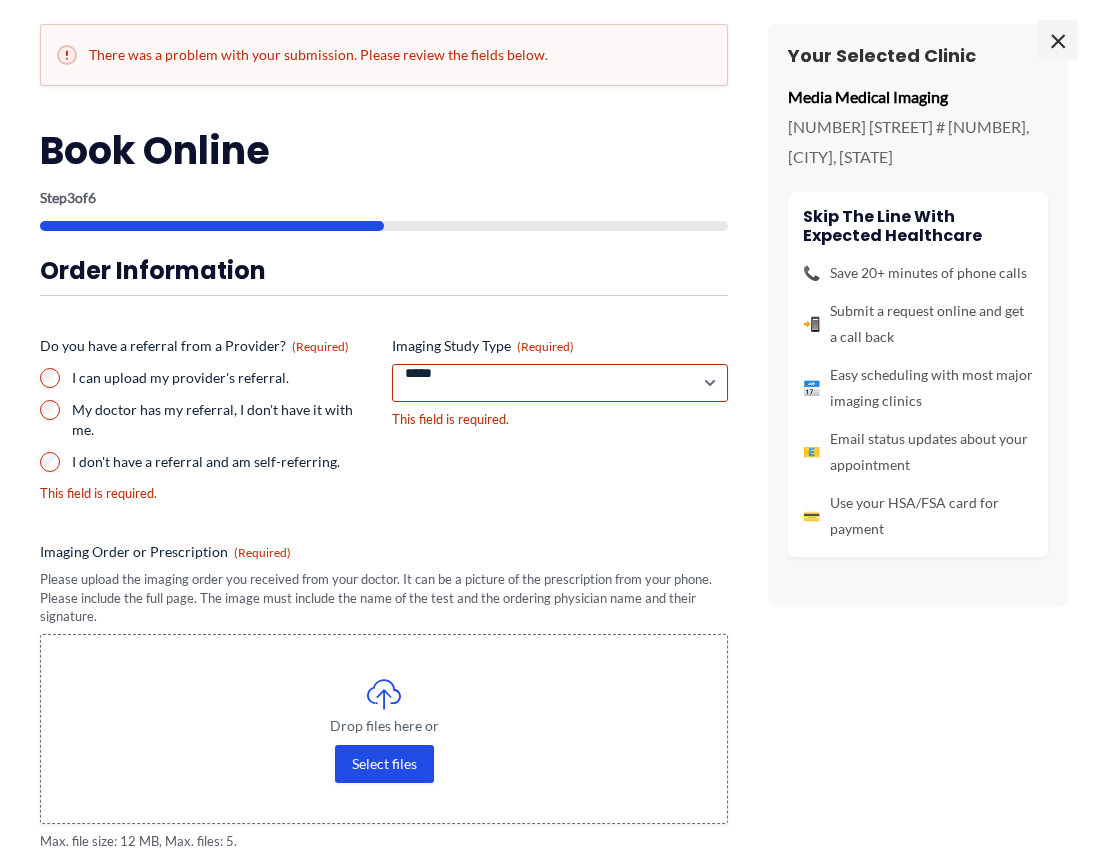 scroll, scrollTop: 38, scrollLeft: 0, axis: vertical 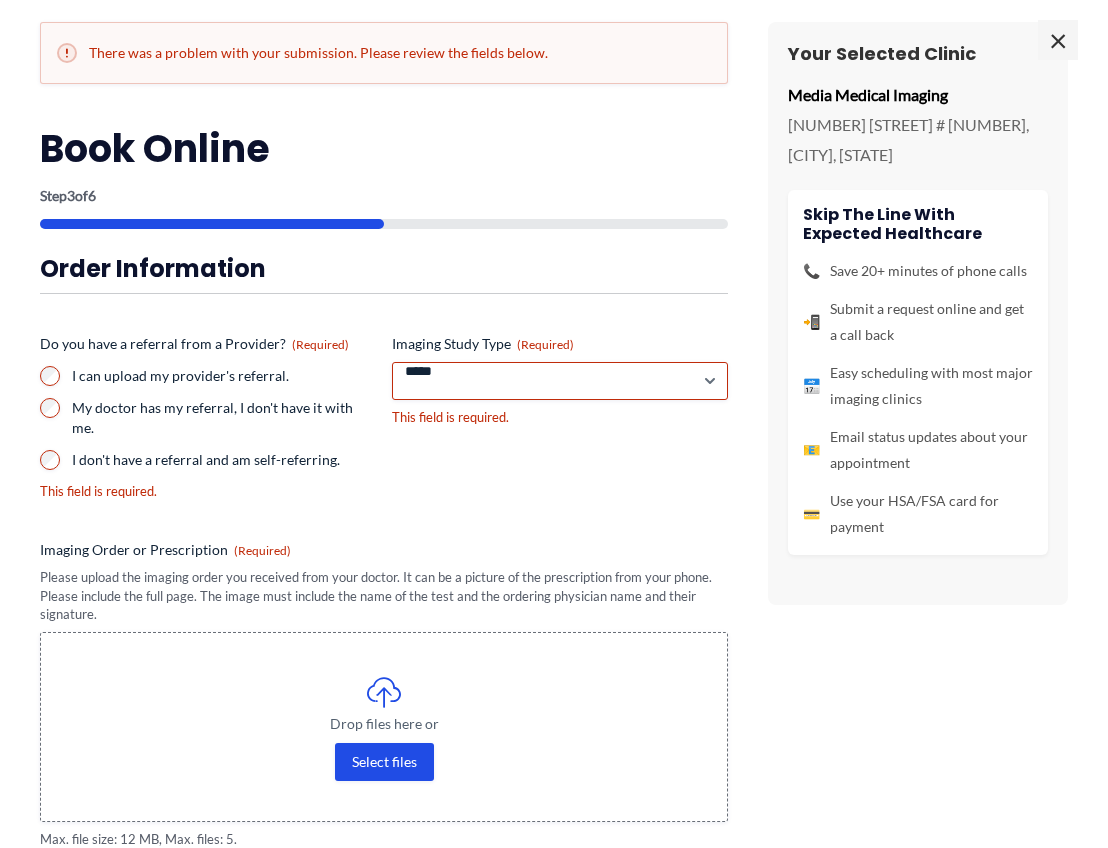 click on "**********" at bounding box center [554, 855] 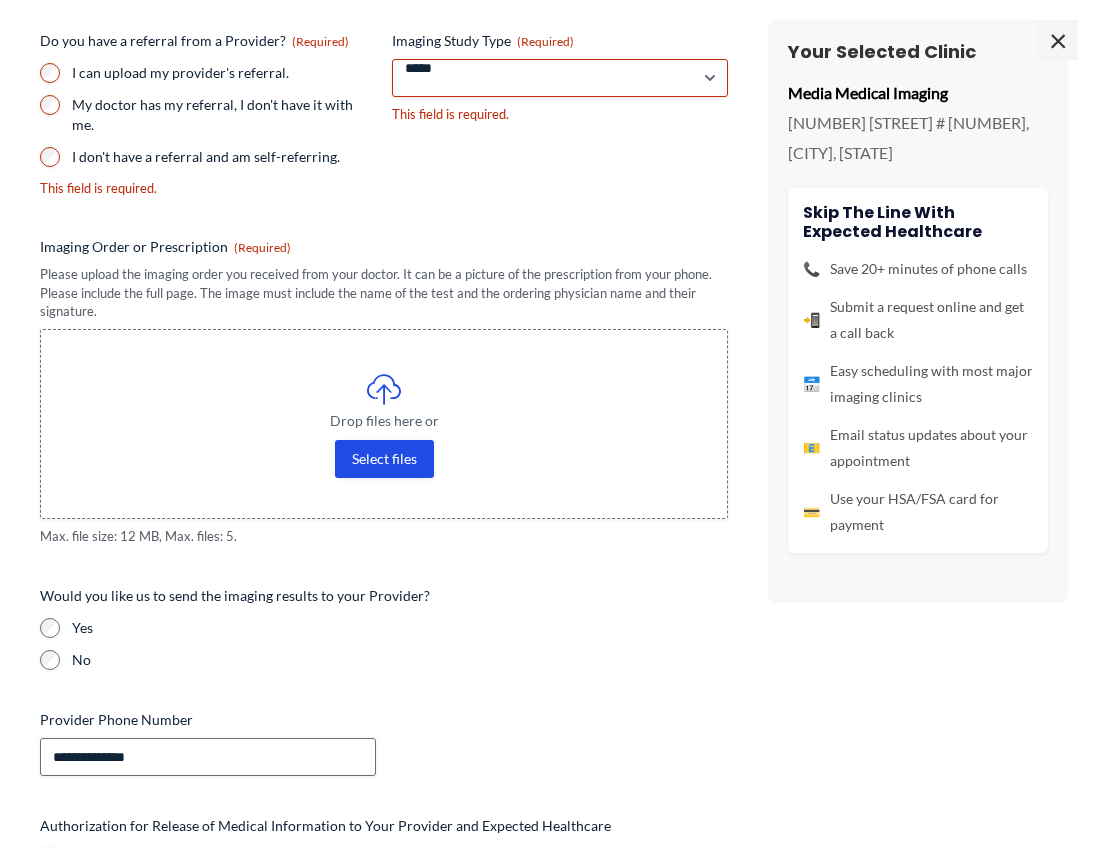 scroll, scrollTop: 343, scrollLeft: 0, axis: vertical 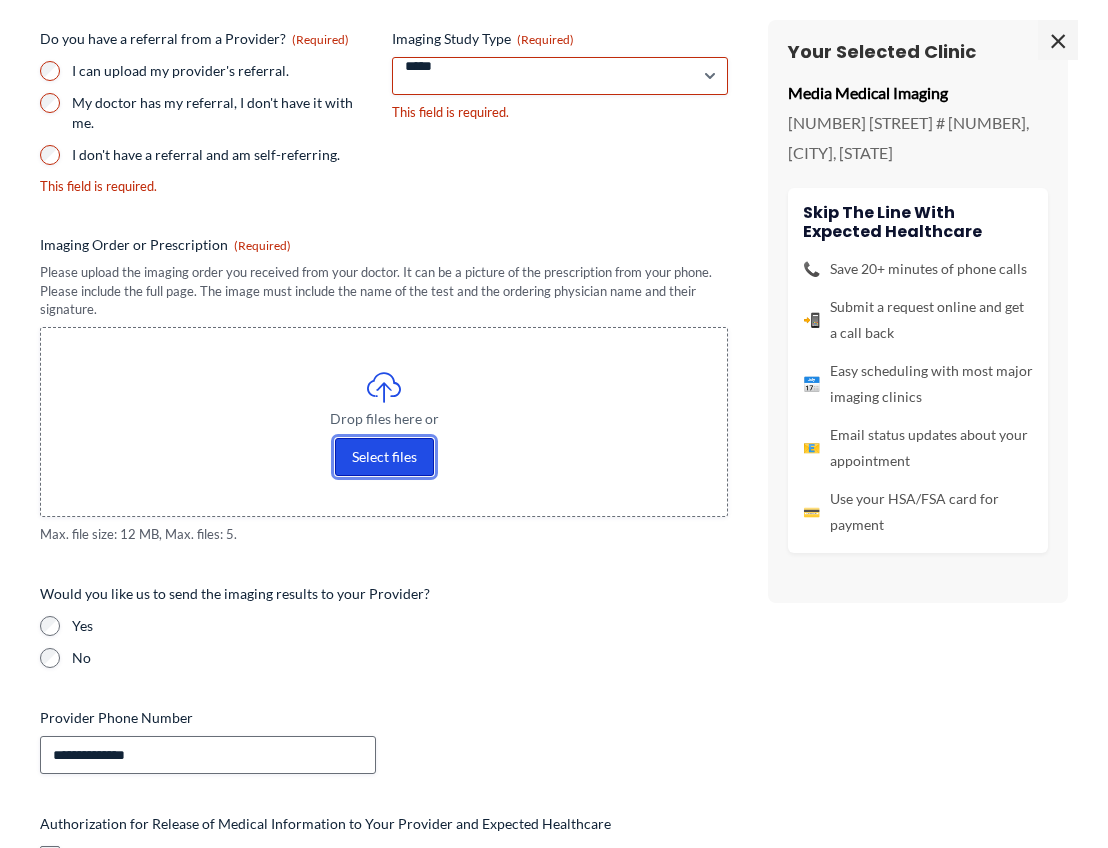 click on "Select files" at bounding box center (384, 457) 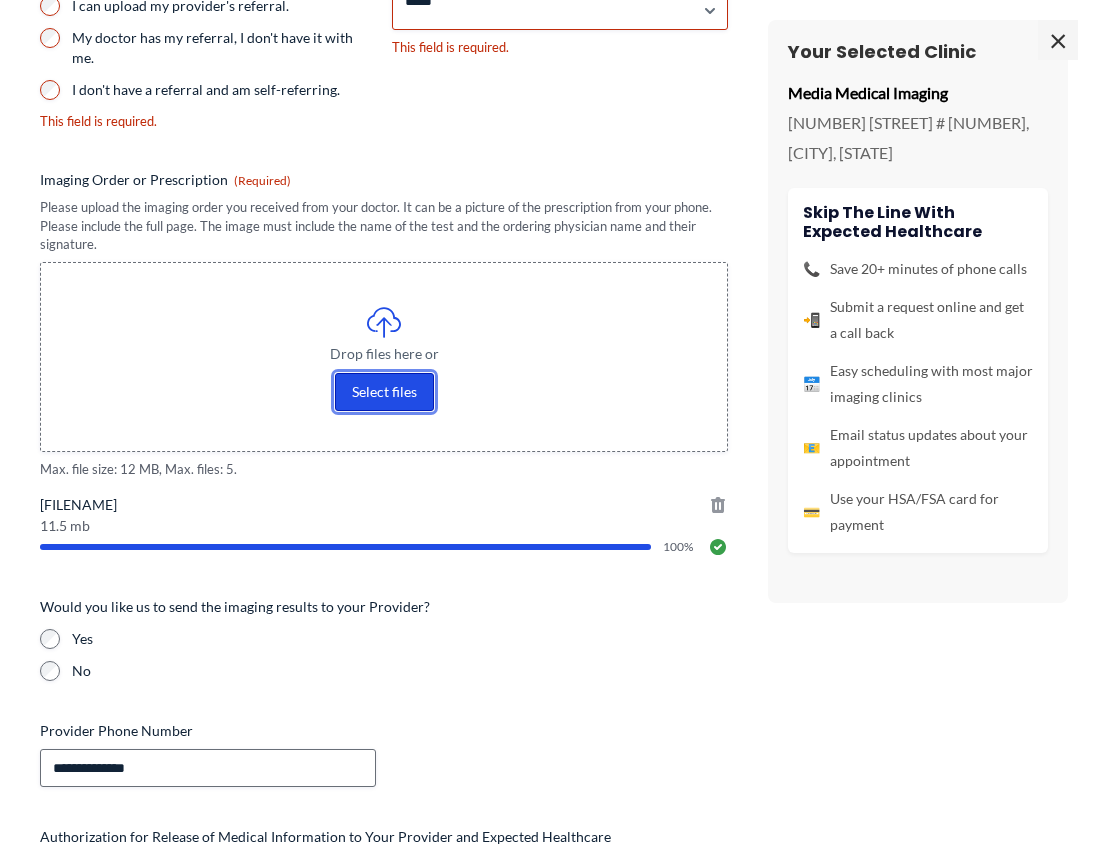 scroll, scrollTop: 406, scrollLeft: 0, axis: vertical 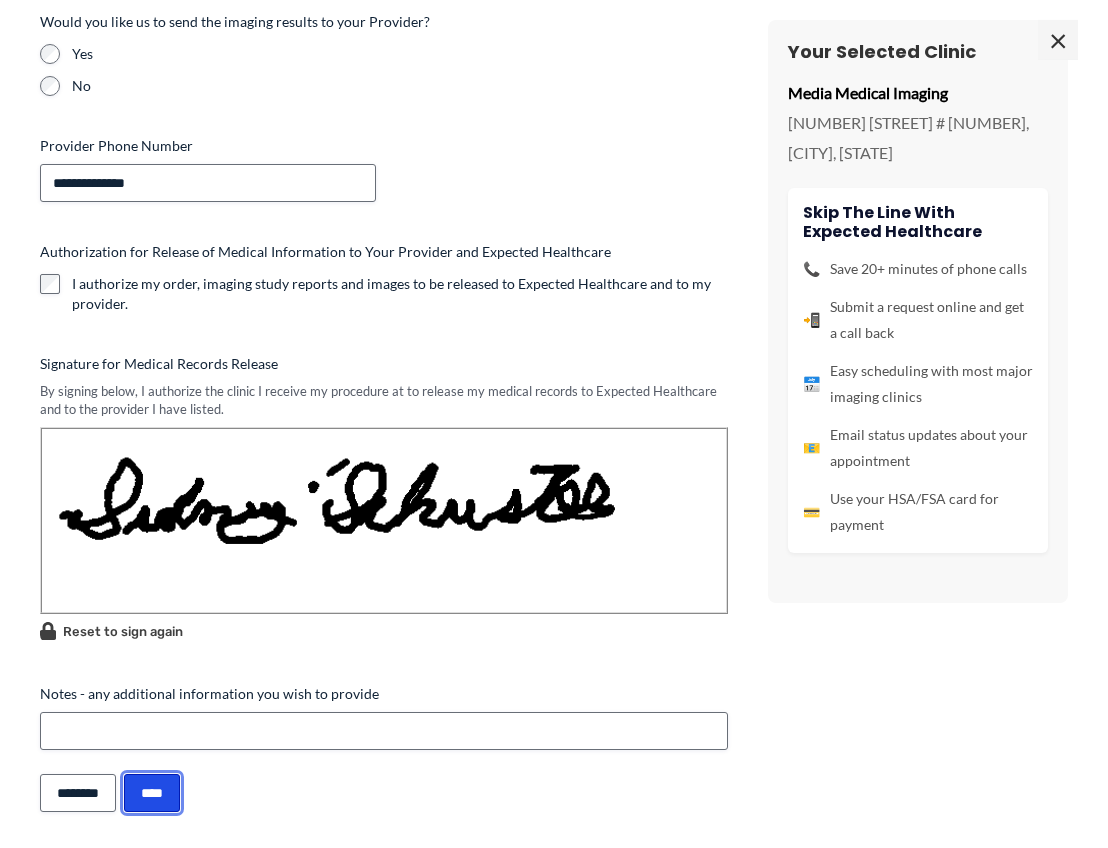 click on "****" at bounding box center [152, 793] 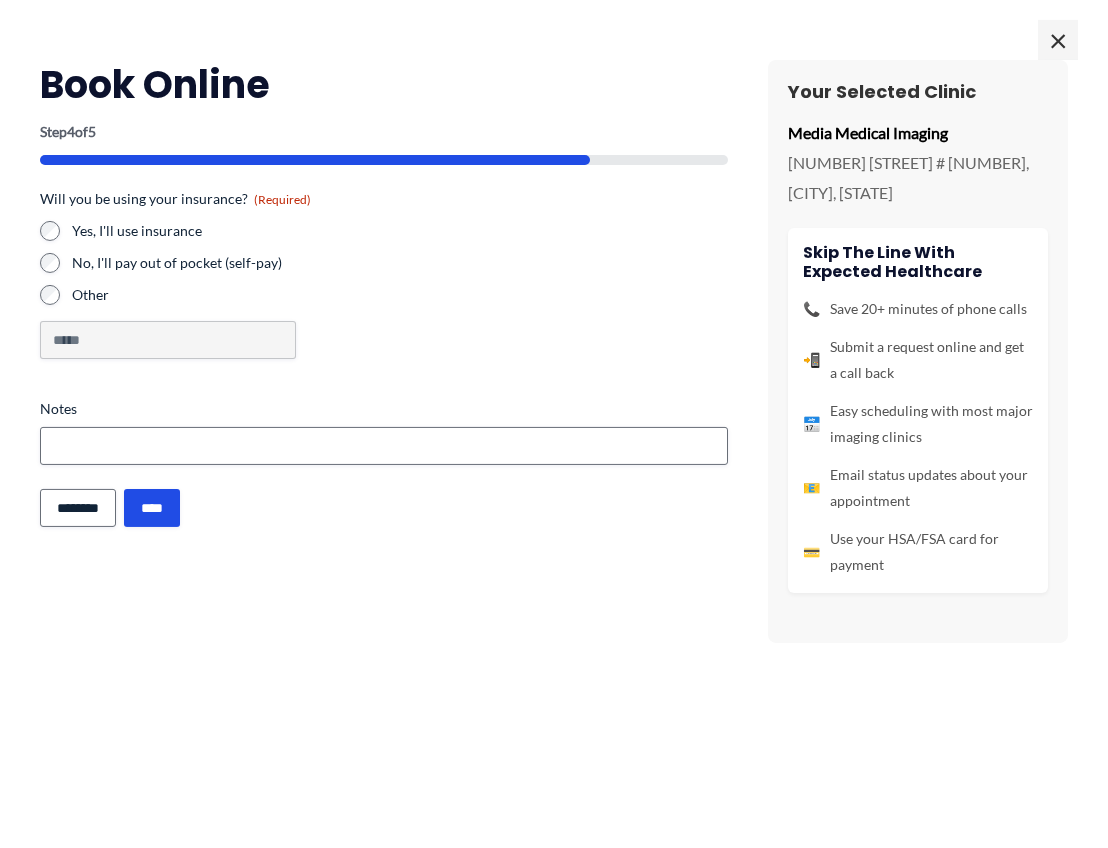 scroll, scrollTop: 0, scrollLeft: 0, axis: both 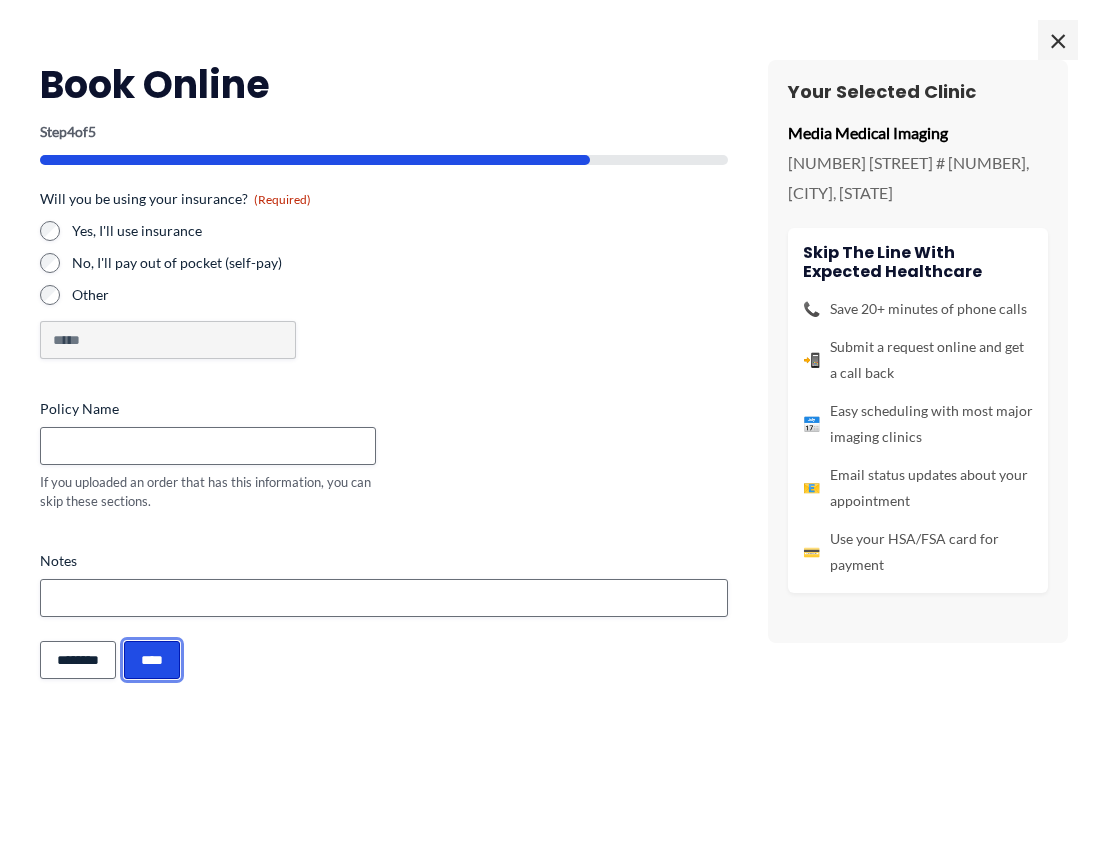 click on "****" at bounding box center [152, 660] 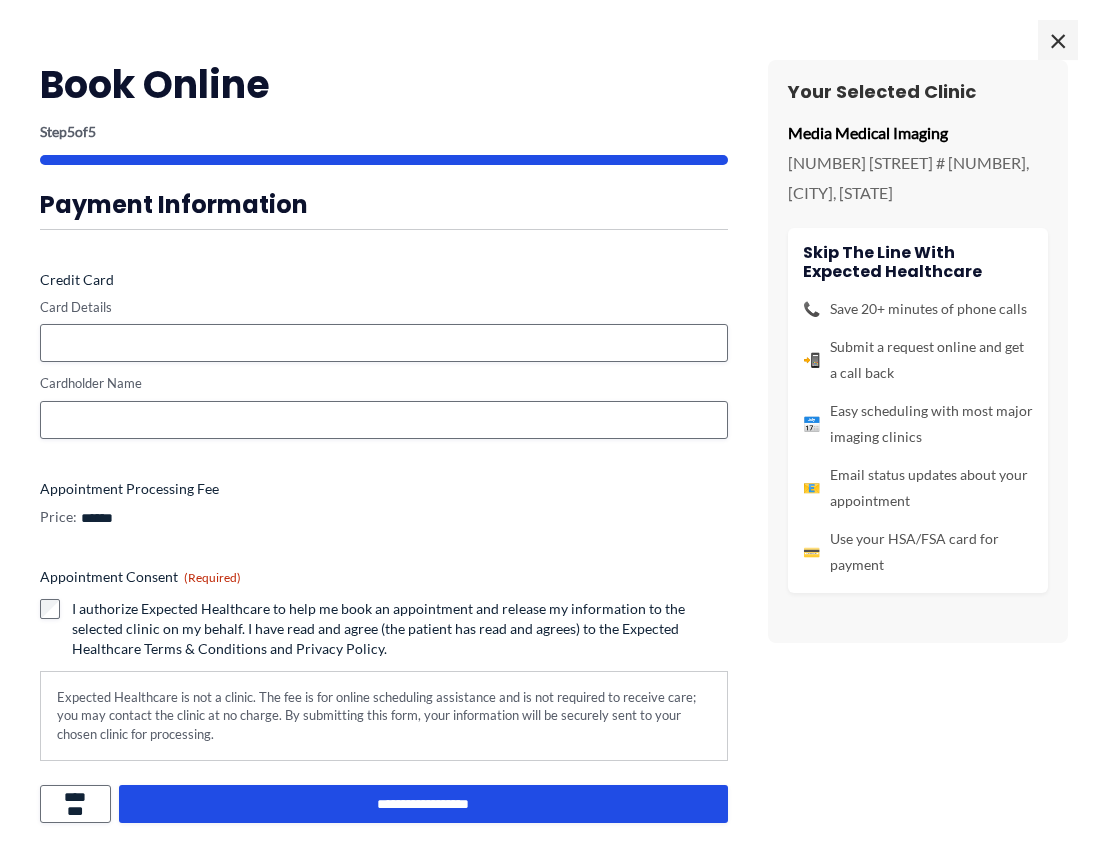 scroll, scrollTop: 649, scrollLeft: 0, axis: vertical 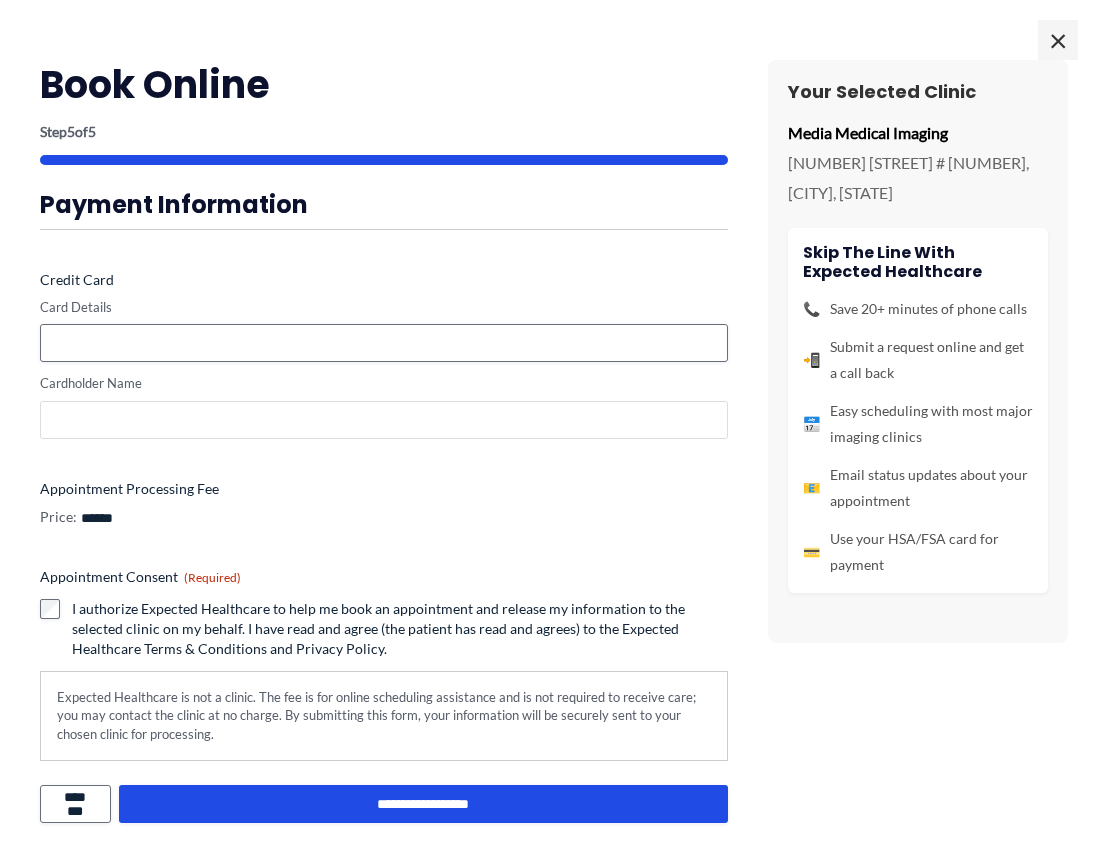 click on "Cardholder Name" at bounding box center (384, 420) 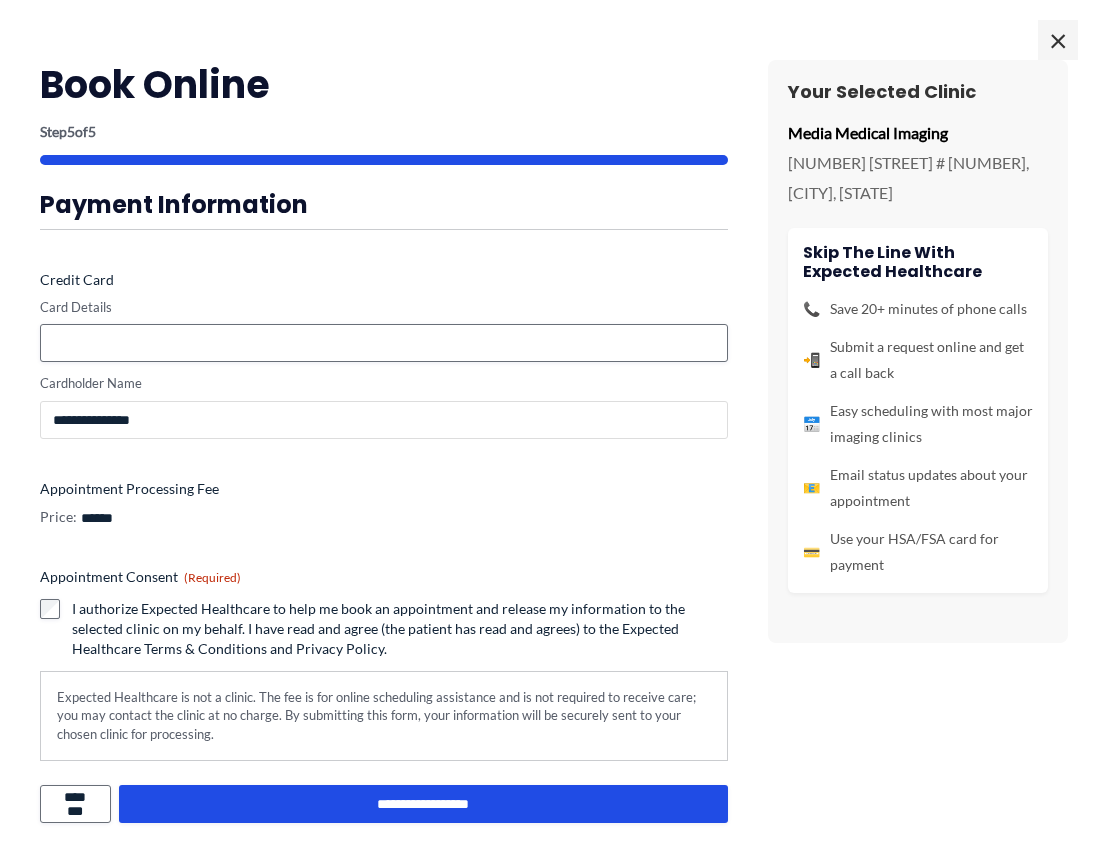 type on "**********" 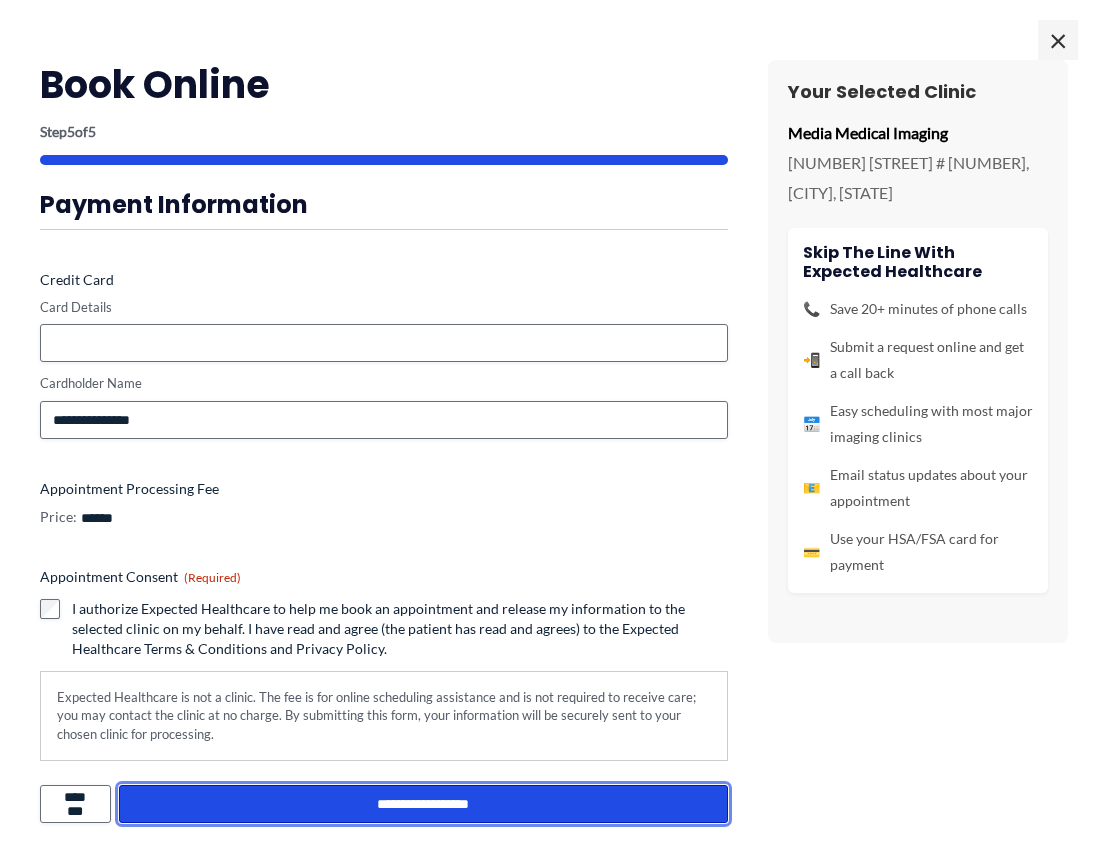 click on "**********" at bounding box center [423, 804] 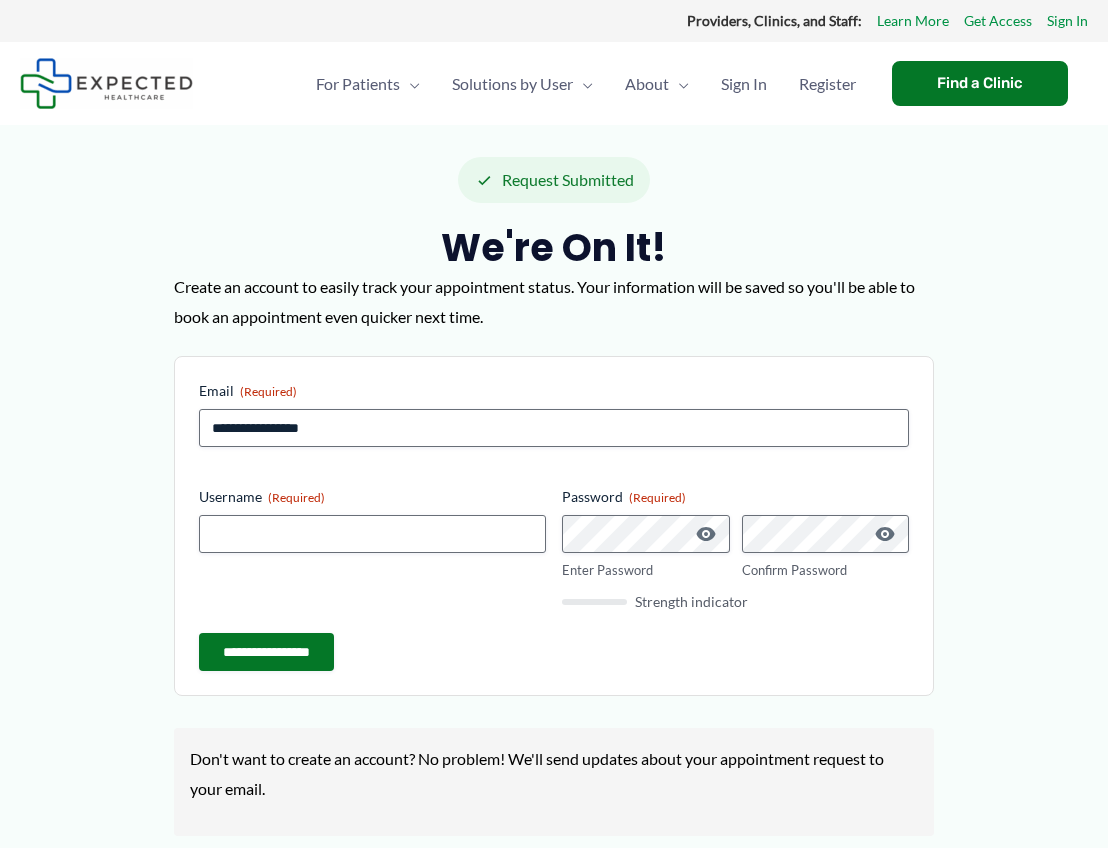 scroll, scrollTop: 0, scrollLeft: 0, axis: both 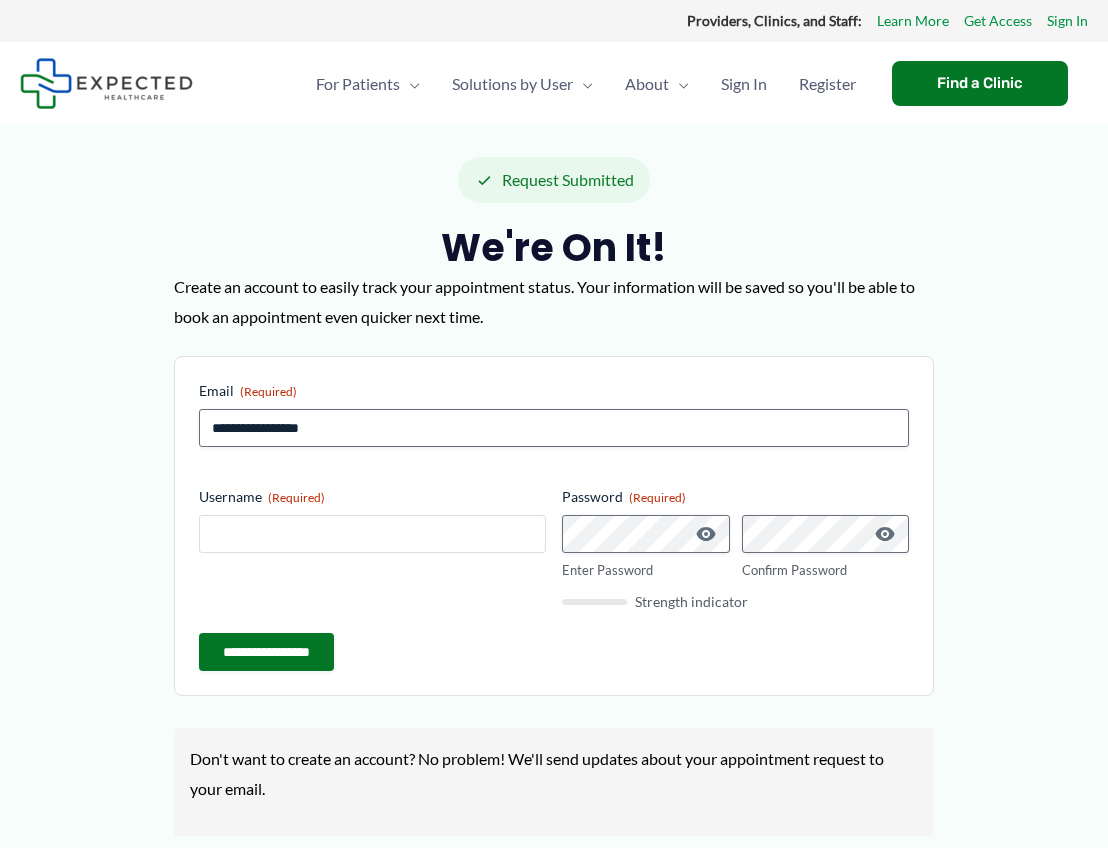 click on "Username (Required)" at bounding box center (372, 534) 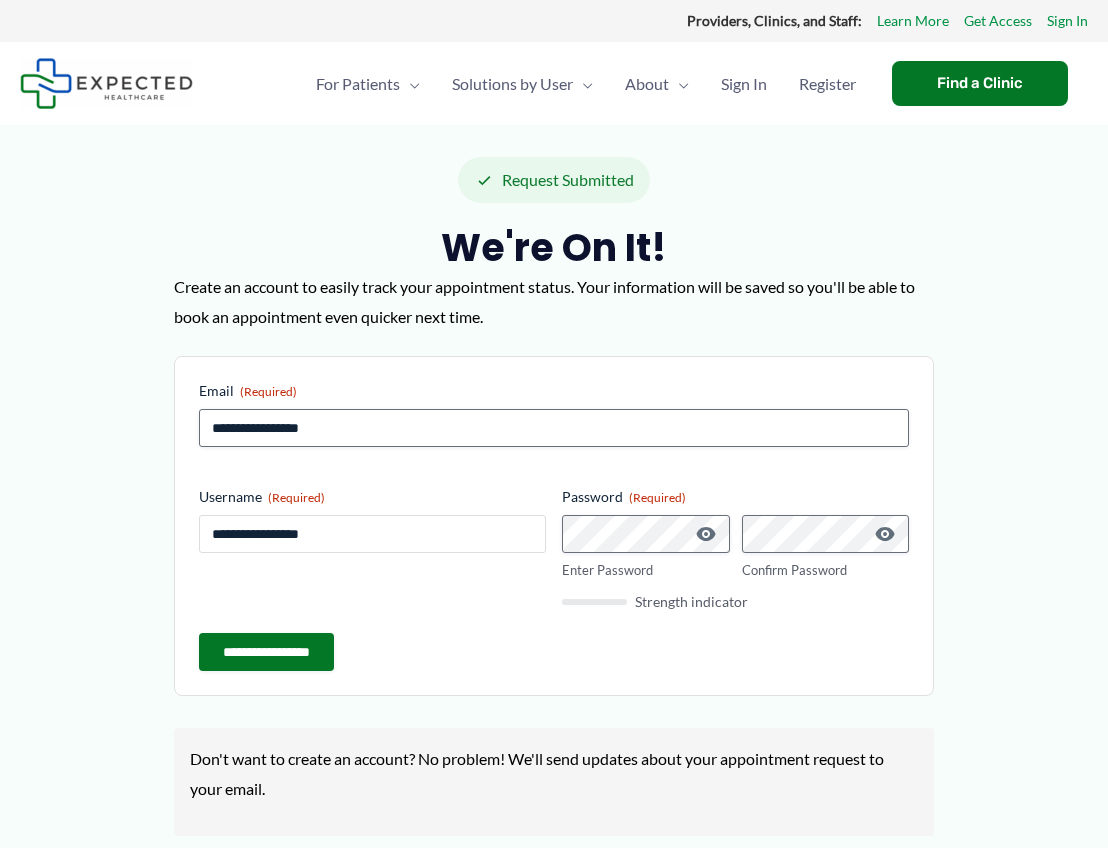 type on "**********" 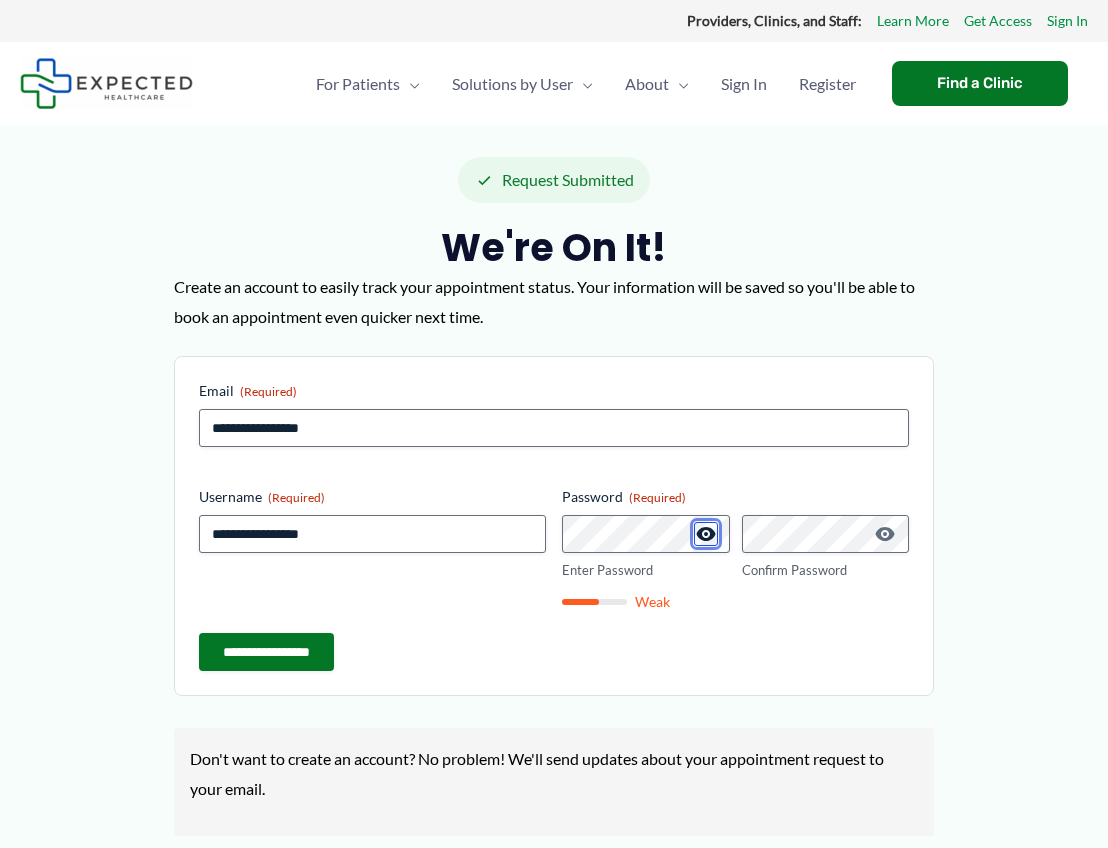 click at bounding box center (706, 534) 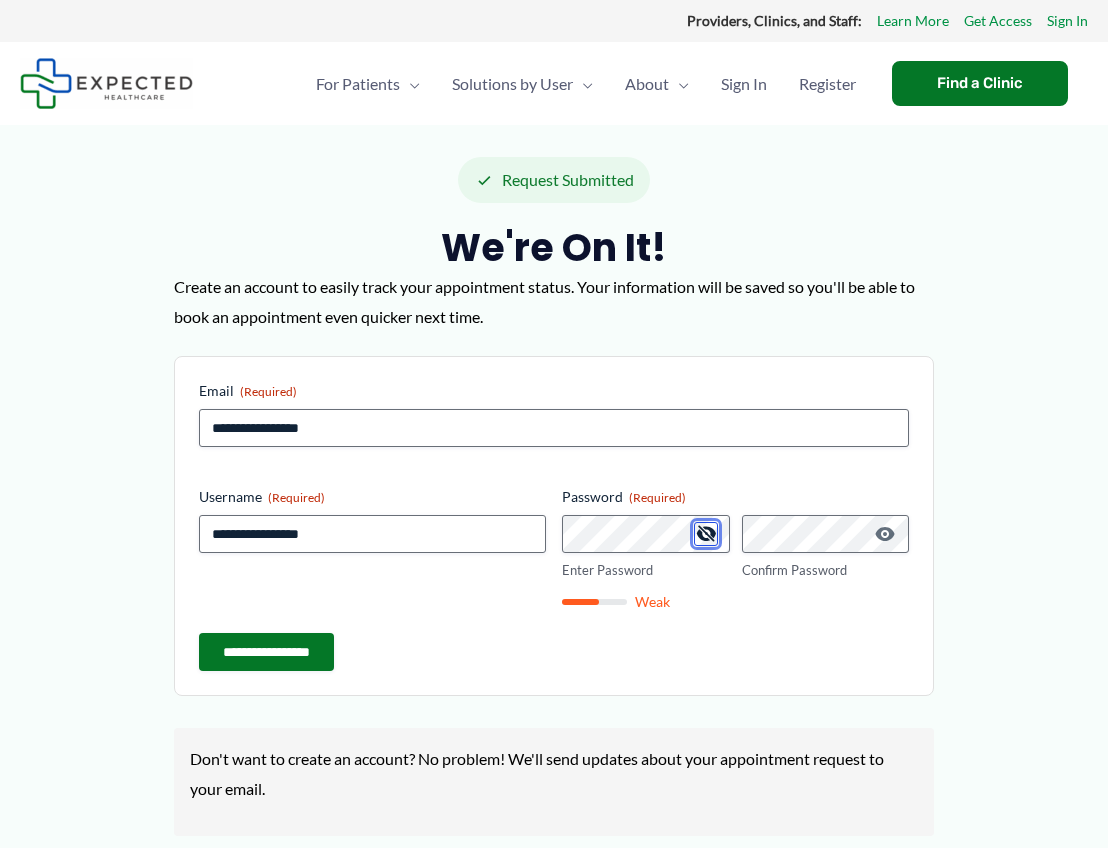 type 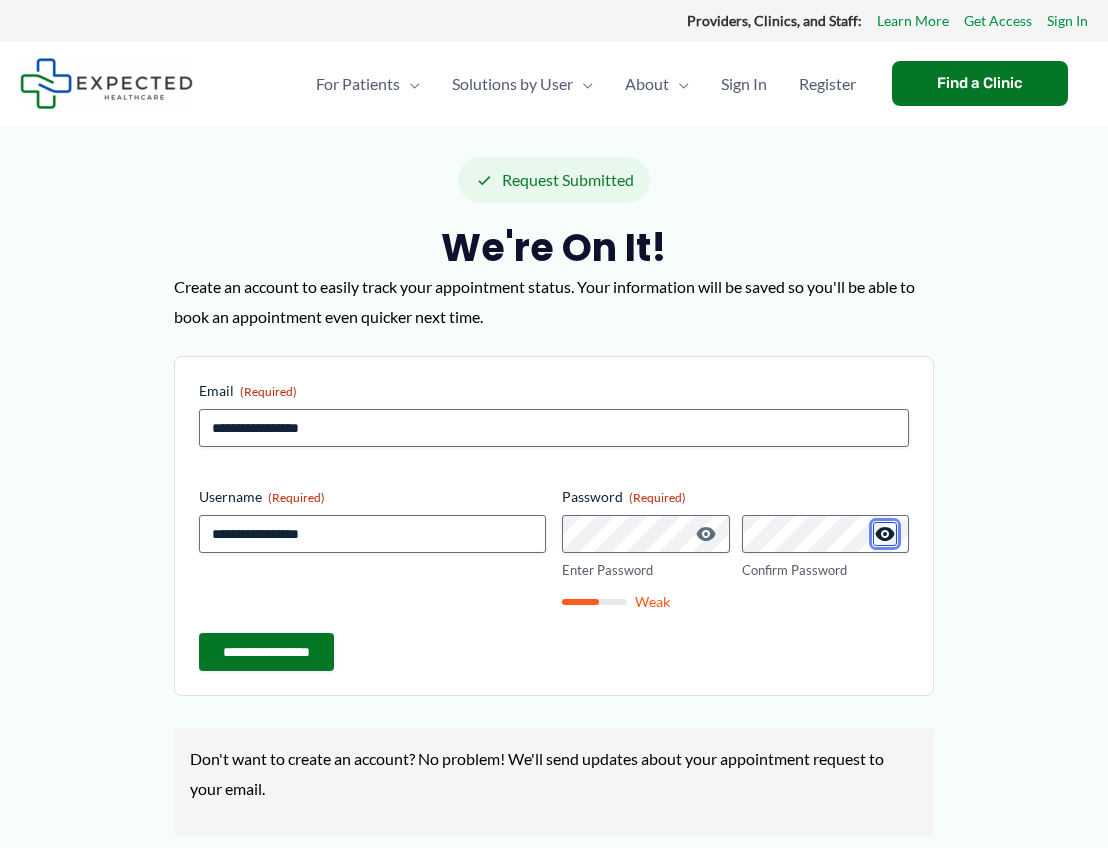 click at bounding box center [885, 534] 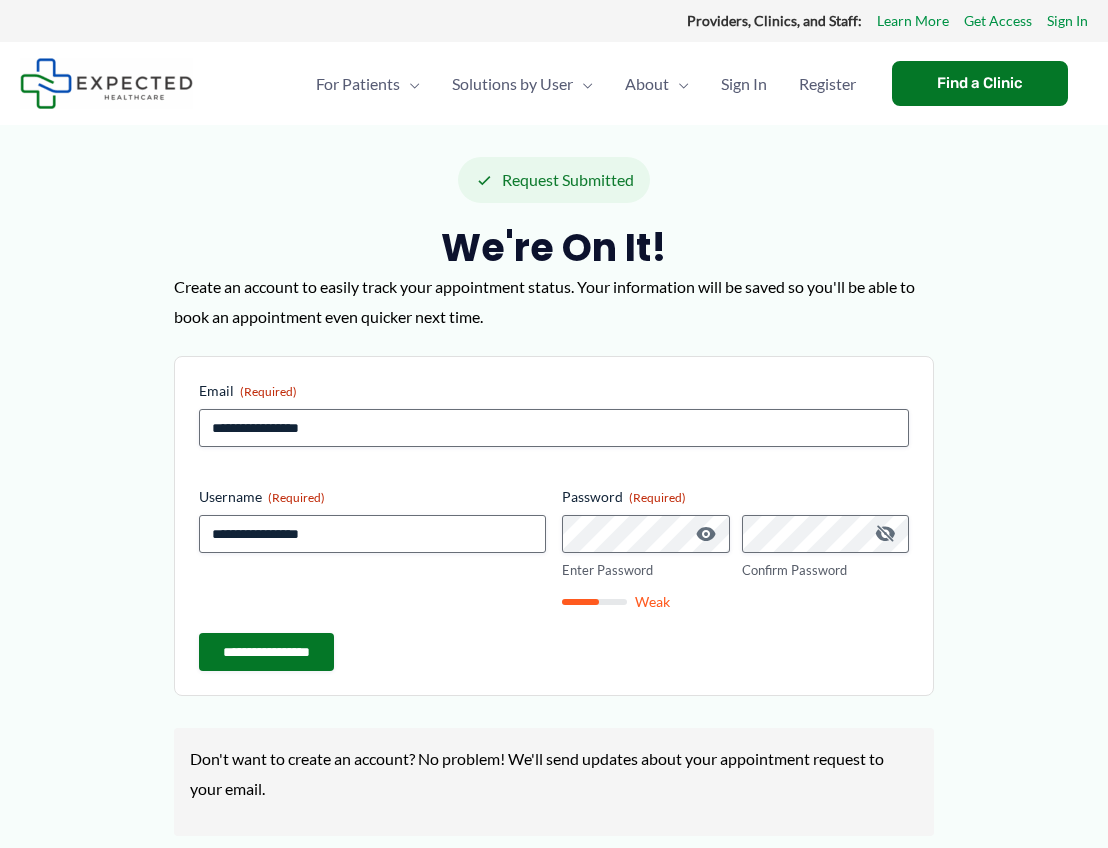 click on "Password (Required)
Enter Password
Confirm Password
Weak" at bounding box center (735, 548) 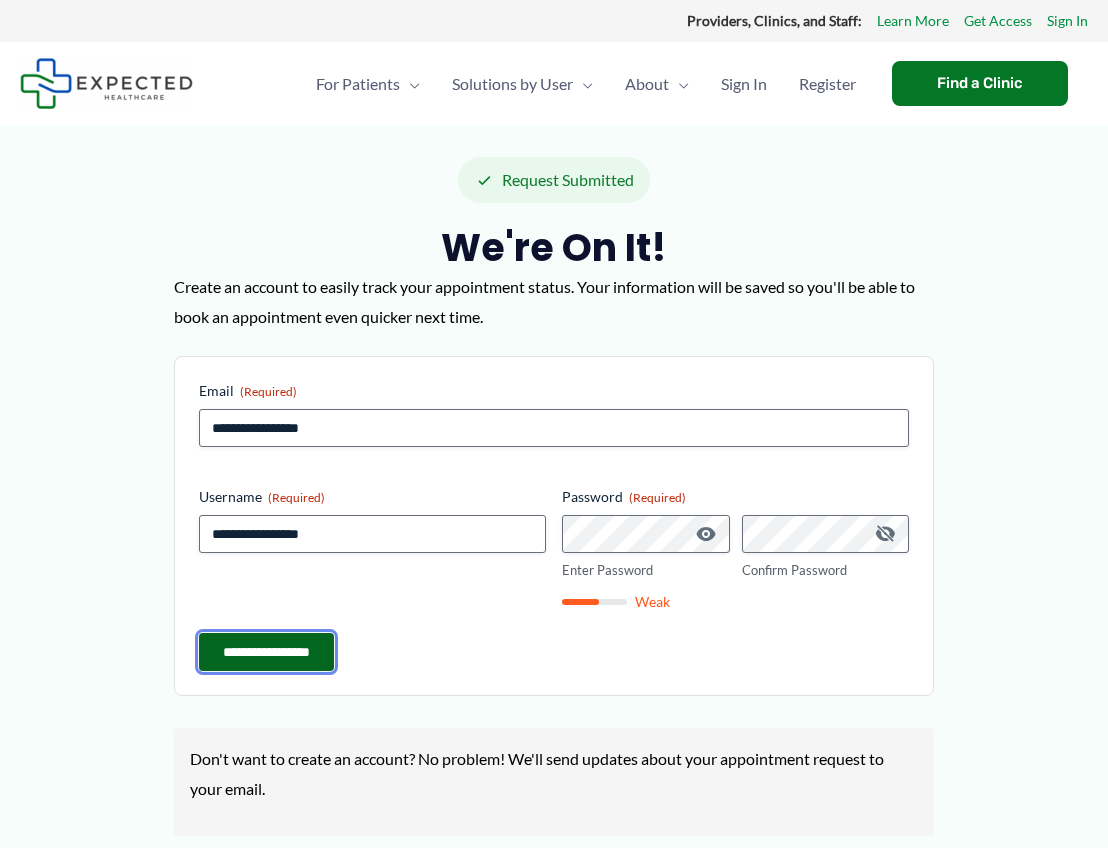 click on "**********" at bounding box center [266, 652] 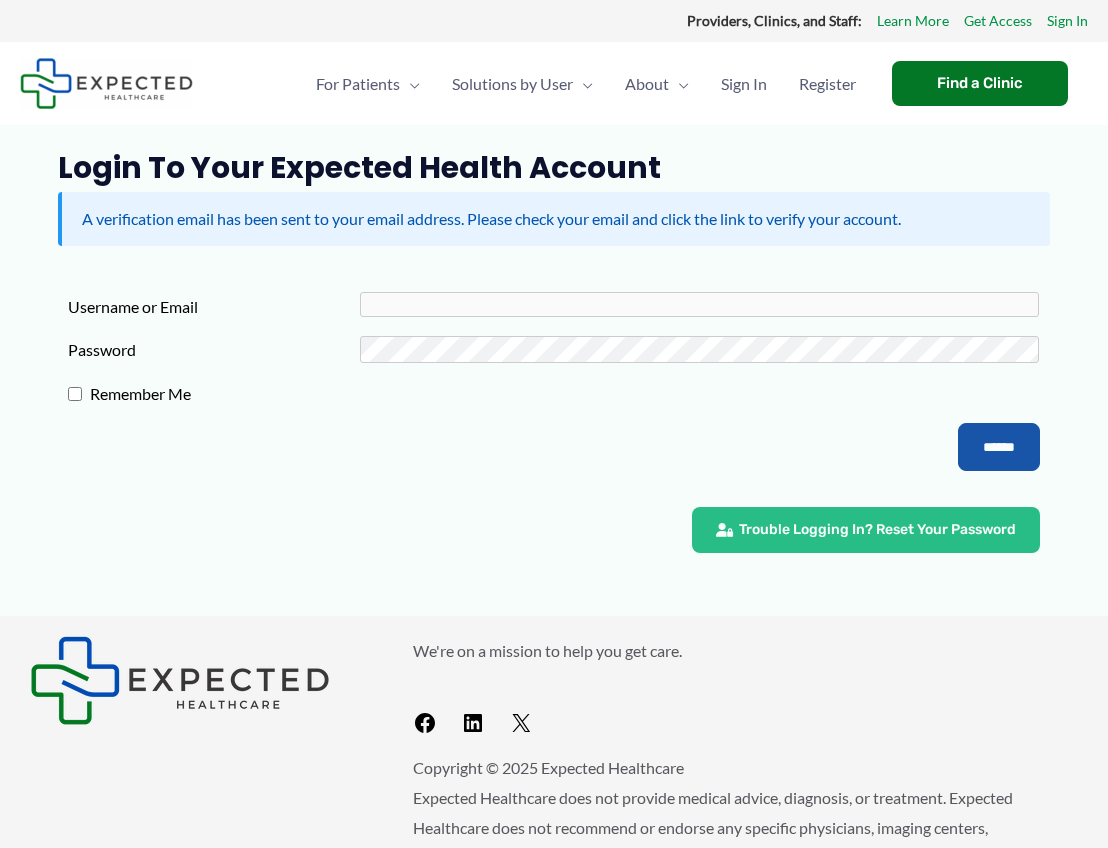 scroll, scrollTop: 0, scrollLeft: 0, axis: both 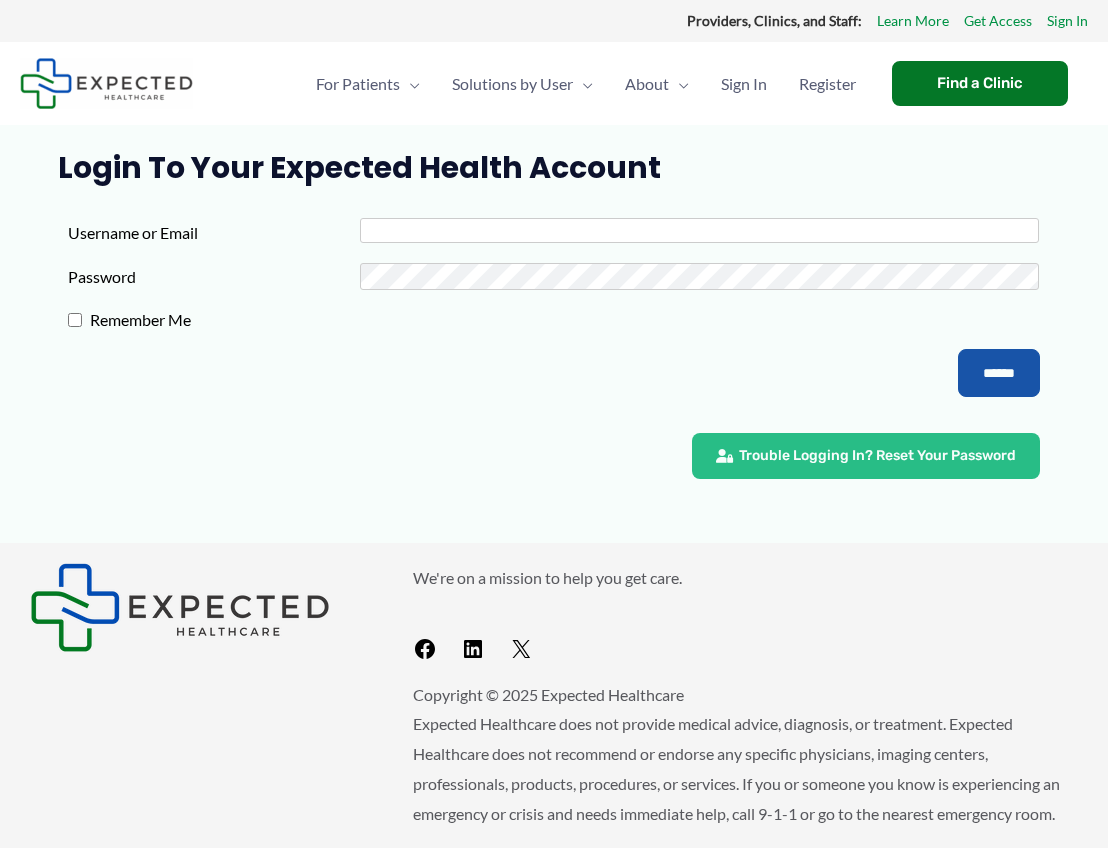 click on "Username or Email" 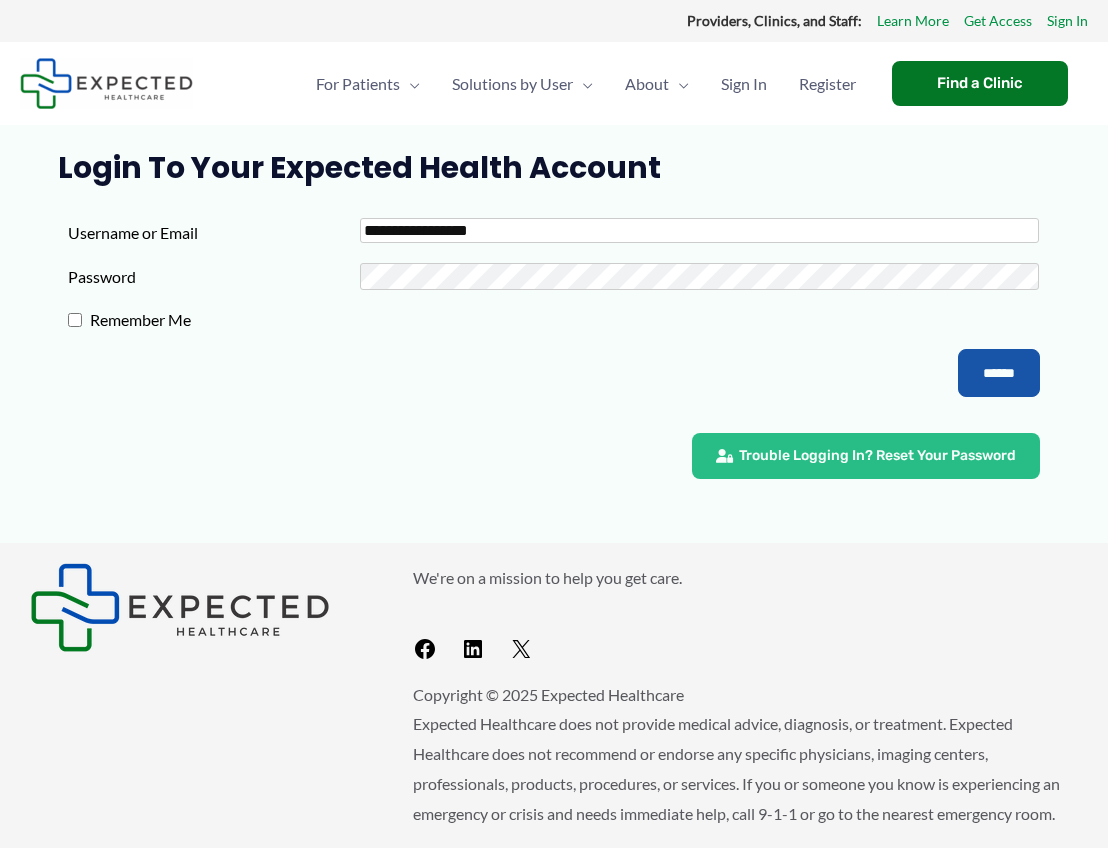 type on "**********" 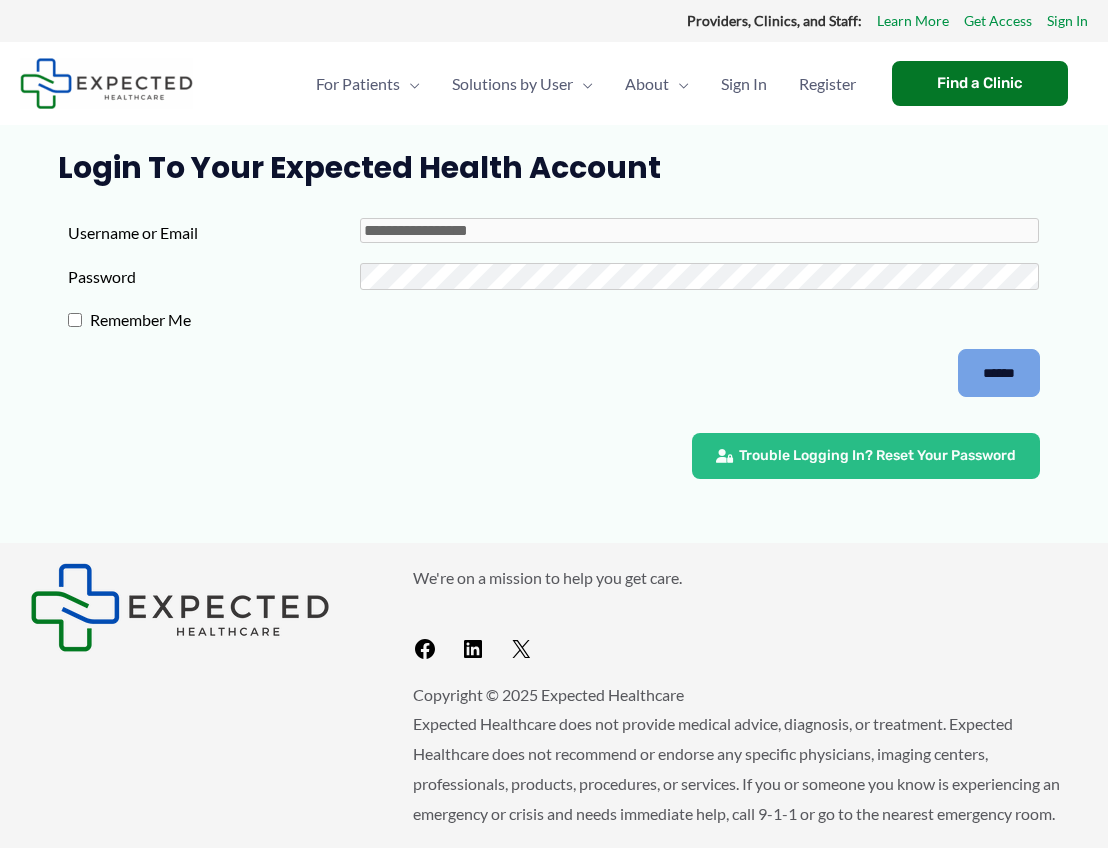 click on "******" 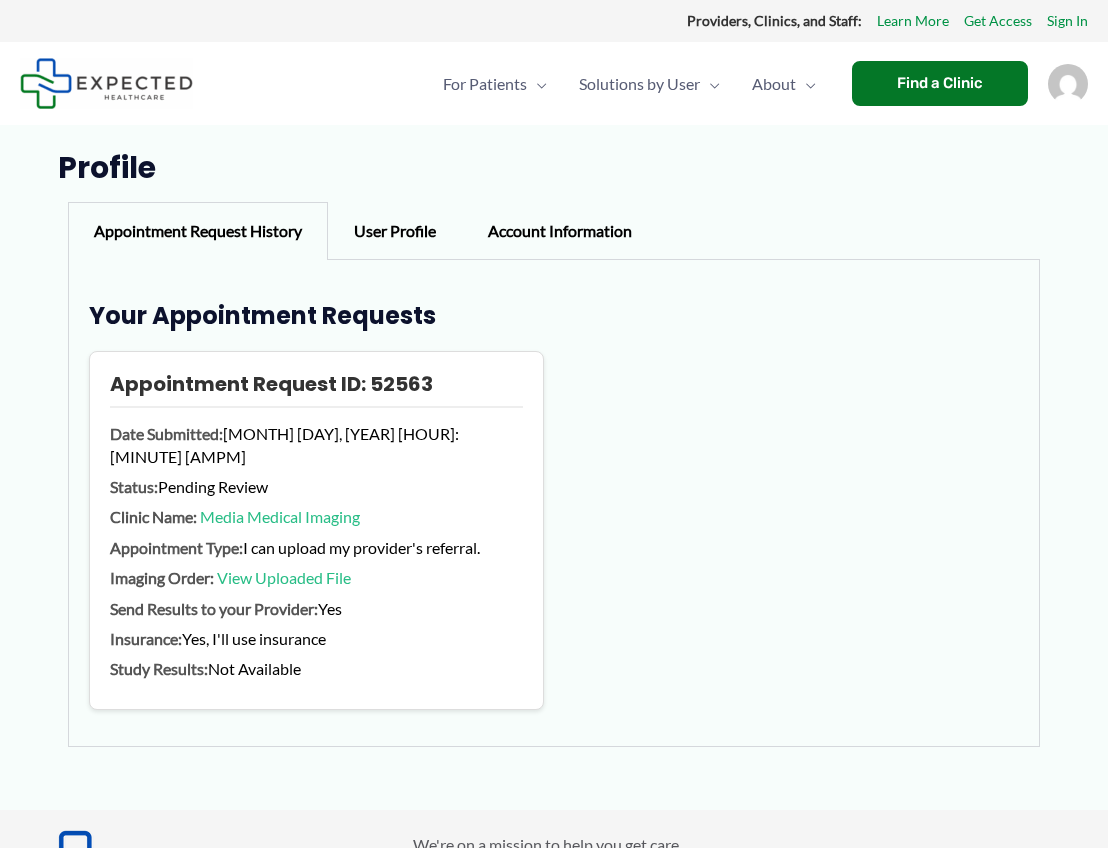scroll, scrollTop: 0, scrollLeft: 0, axis: both 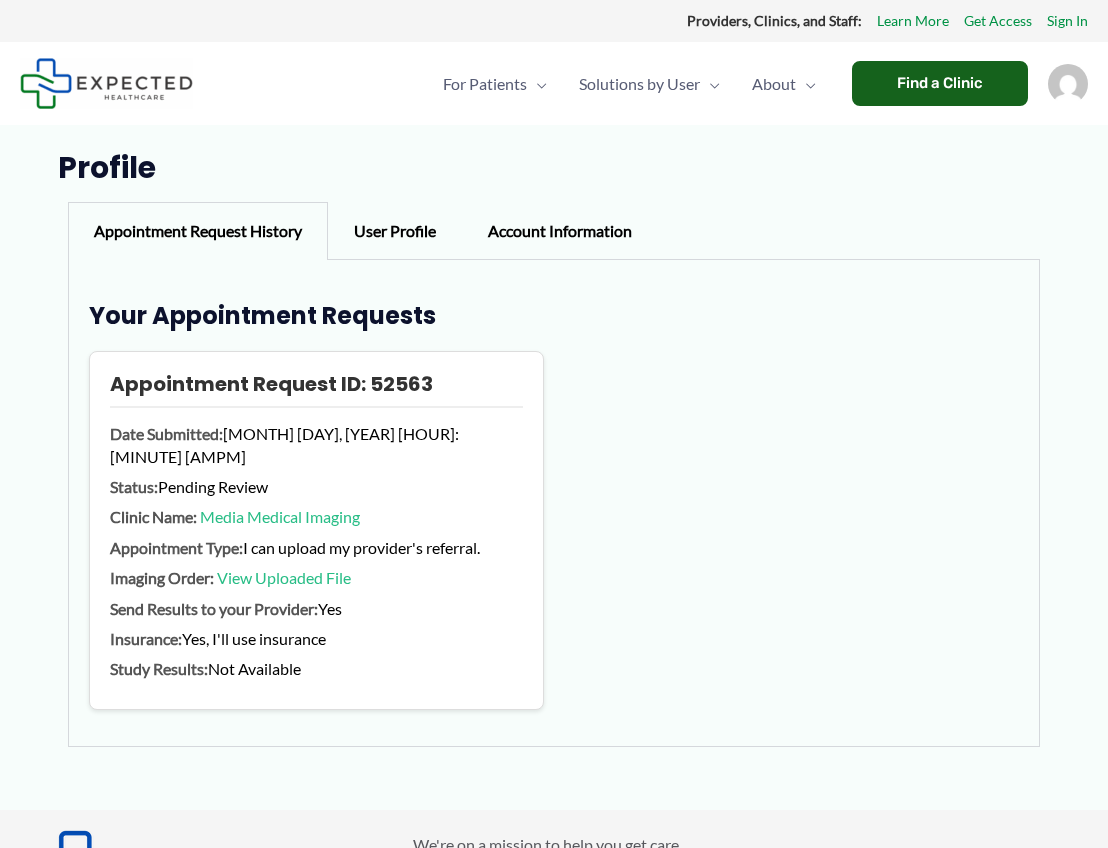 click on "Find a Clinic" at bounding box center [940, 83] 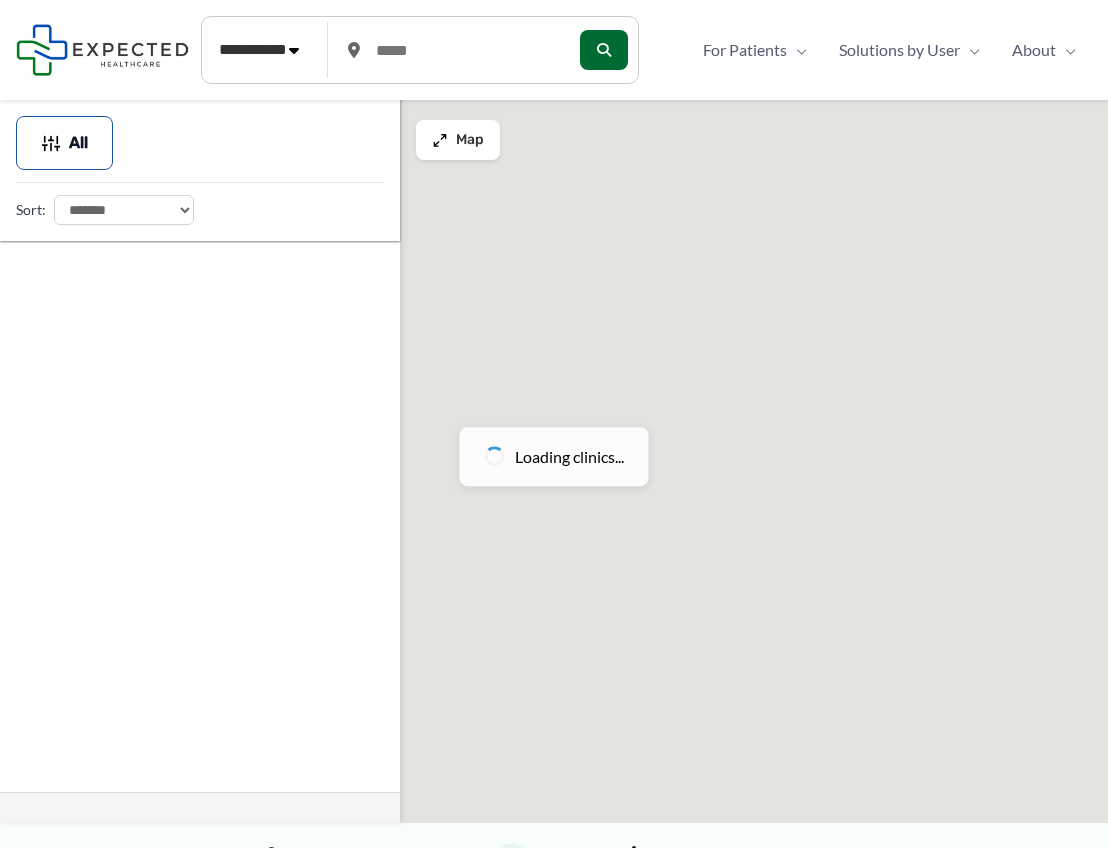 scroll, scrollTop: 0, scrollLeft: 0, axis: both 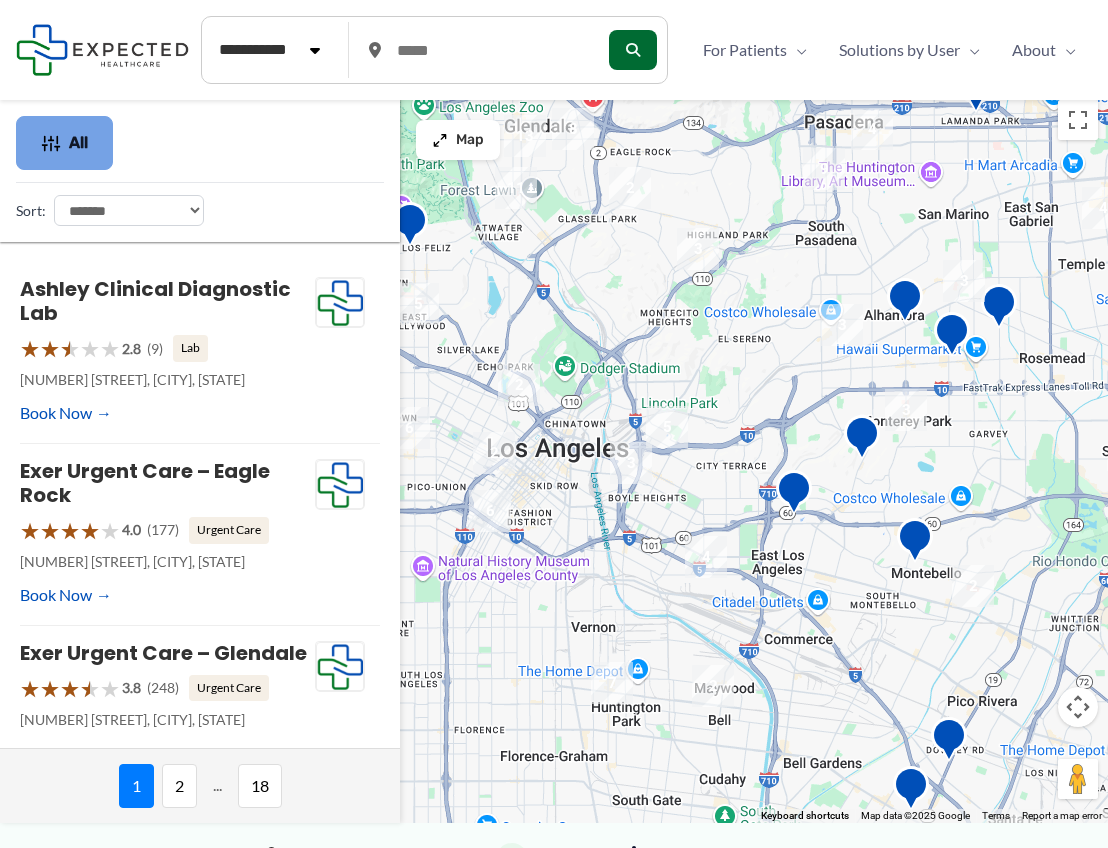 click on "All" at bounding box center (78, 143) 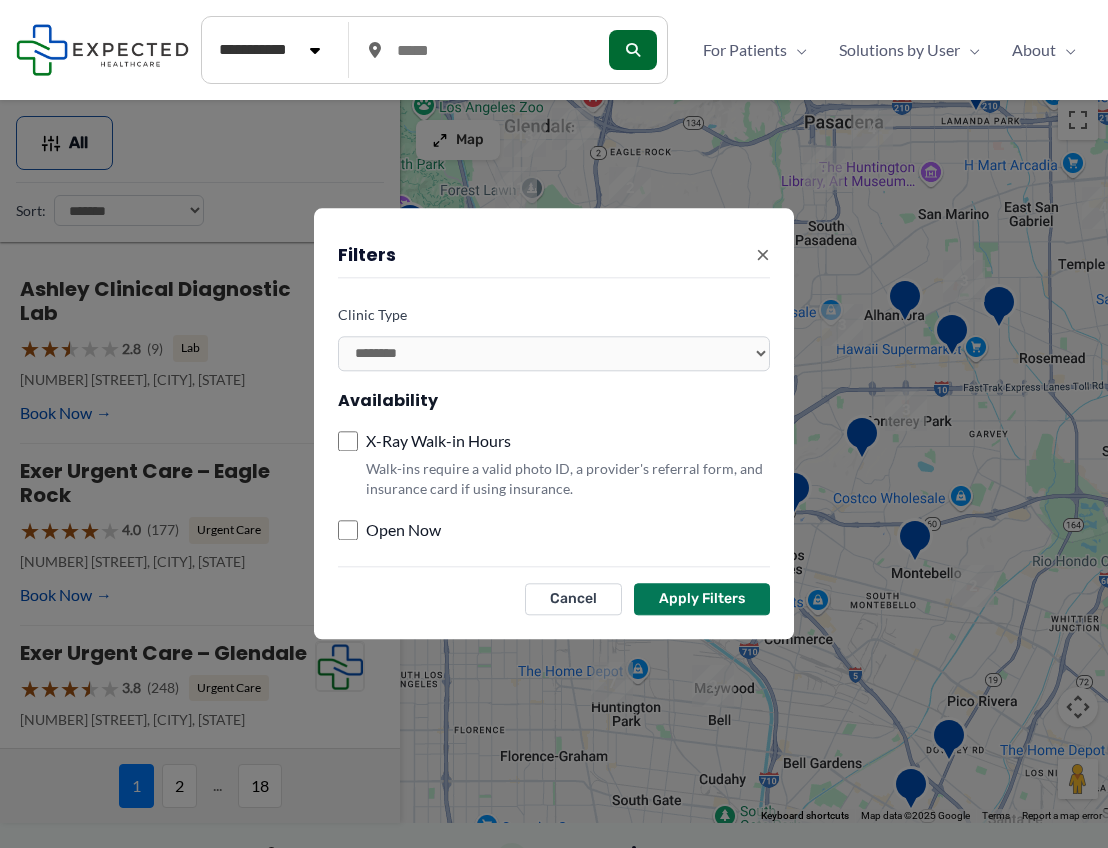 click on "**********" at bounding box center (554, 423) 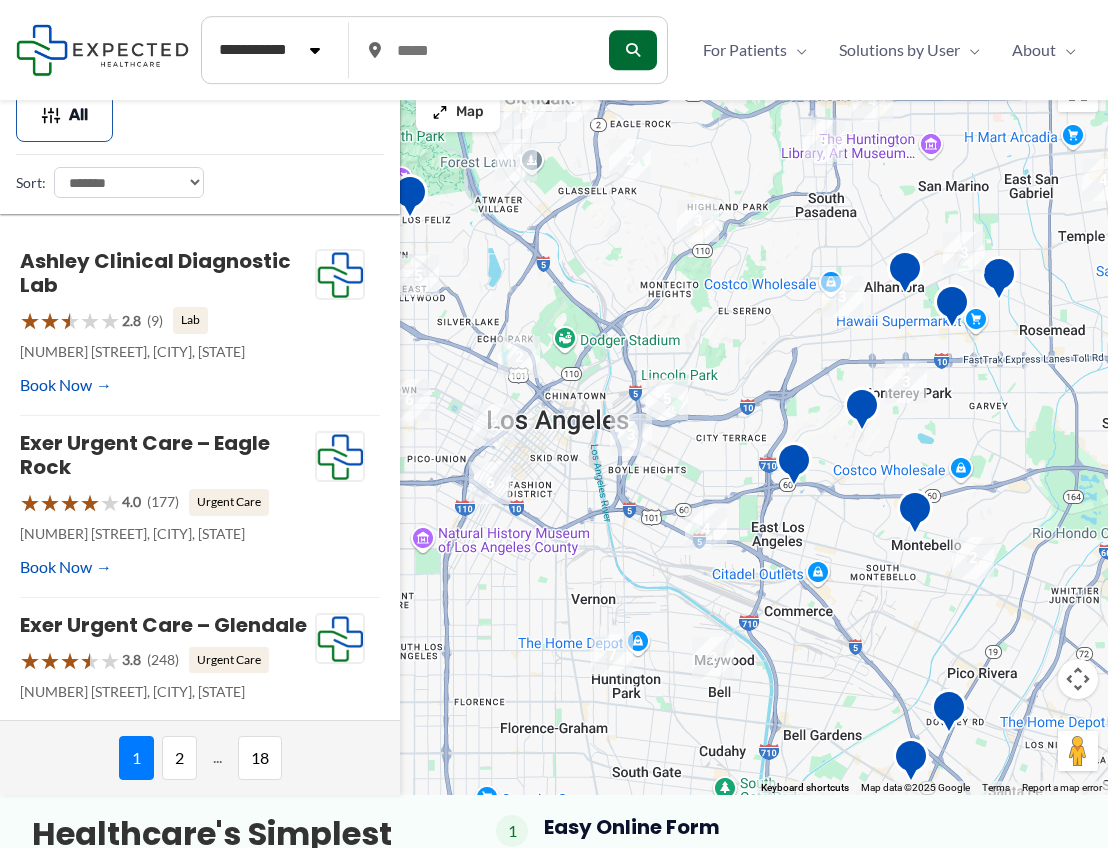 scroll, scrollTop: 0, scrollLeft: 0, axis: both 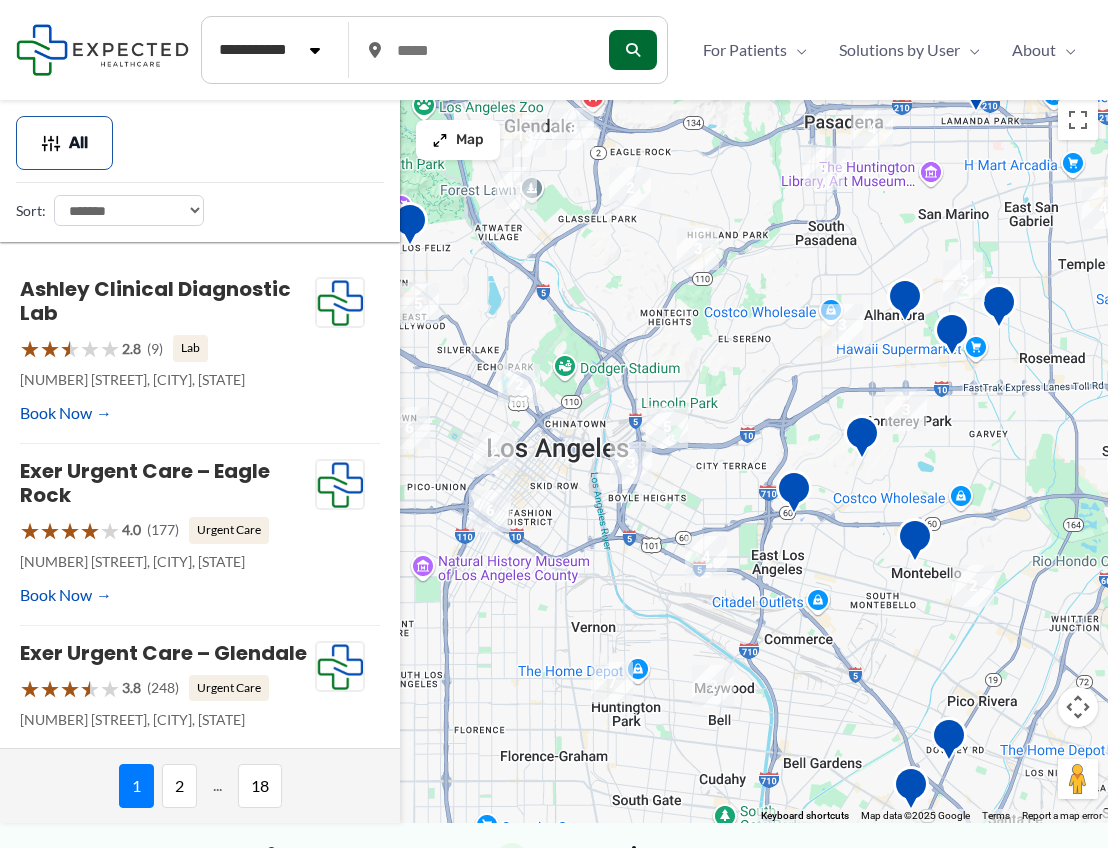 click on "**********" at bounding box center (129, 210) 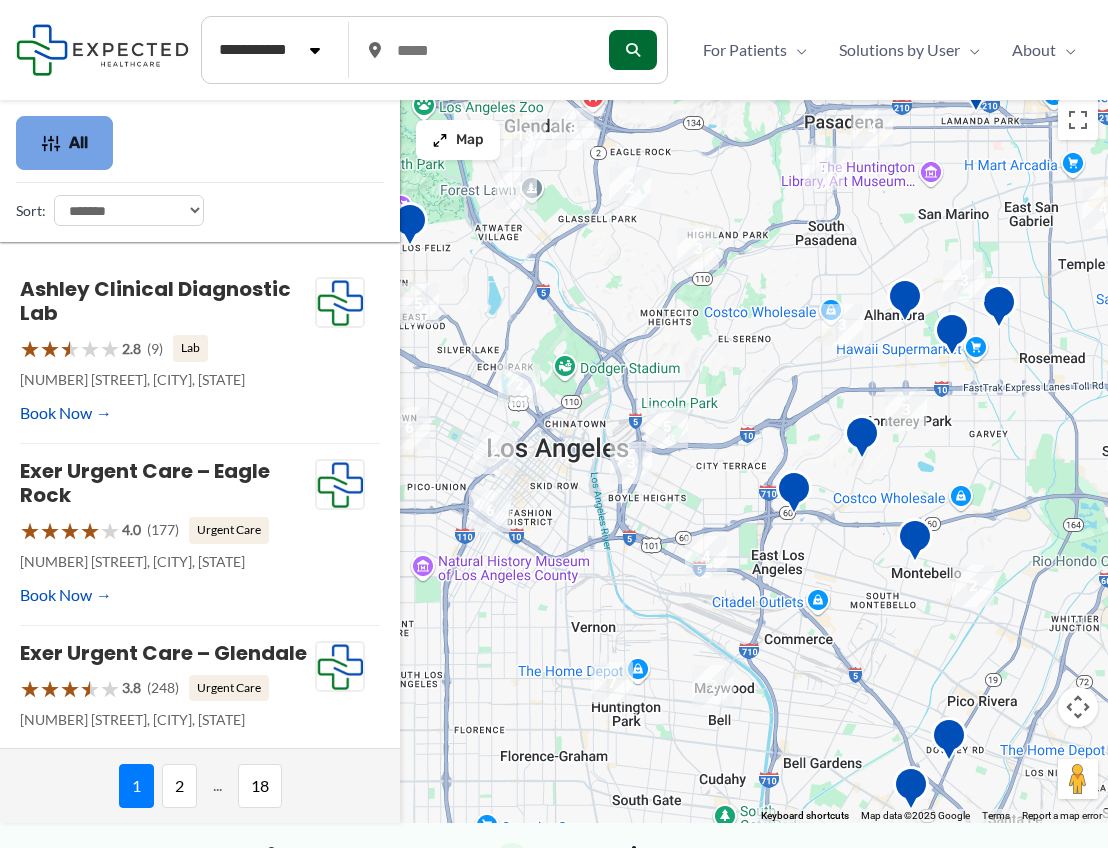 click on "All" at bounding box center (64, 143) 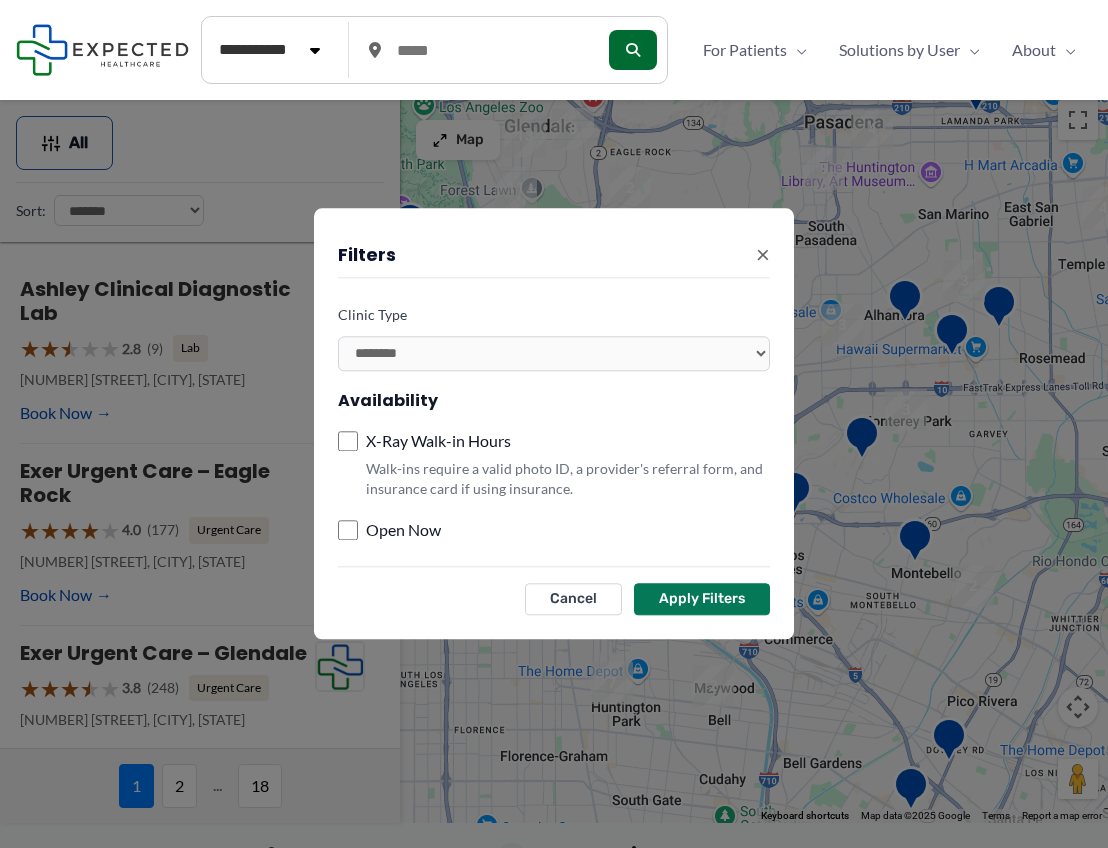 click on "Filters
×" at bounding box center (554, 255) 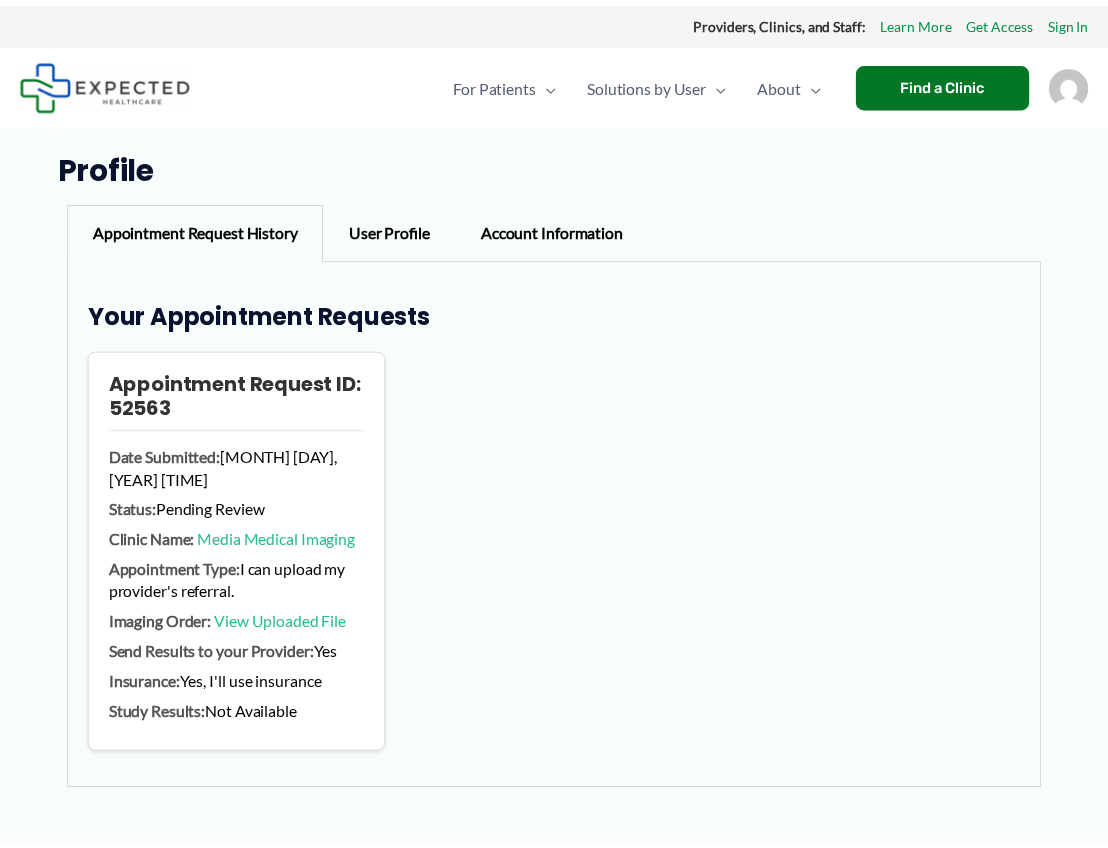 scroll, scrollTop: 0, scrollLeft: 0, axis: both 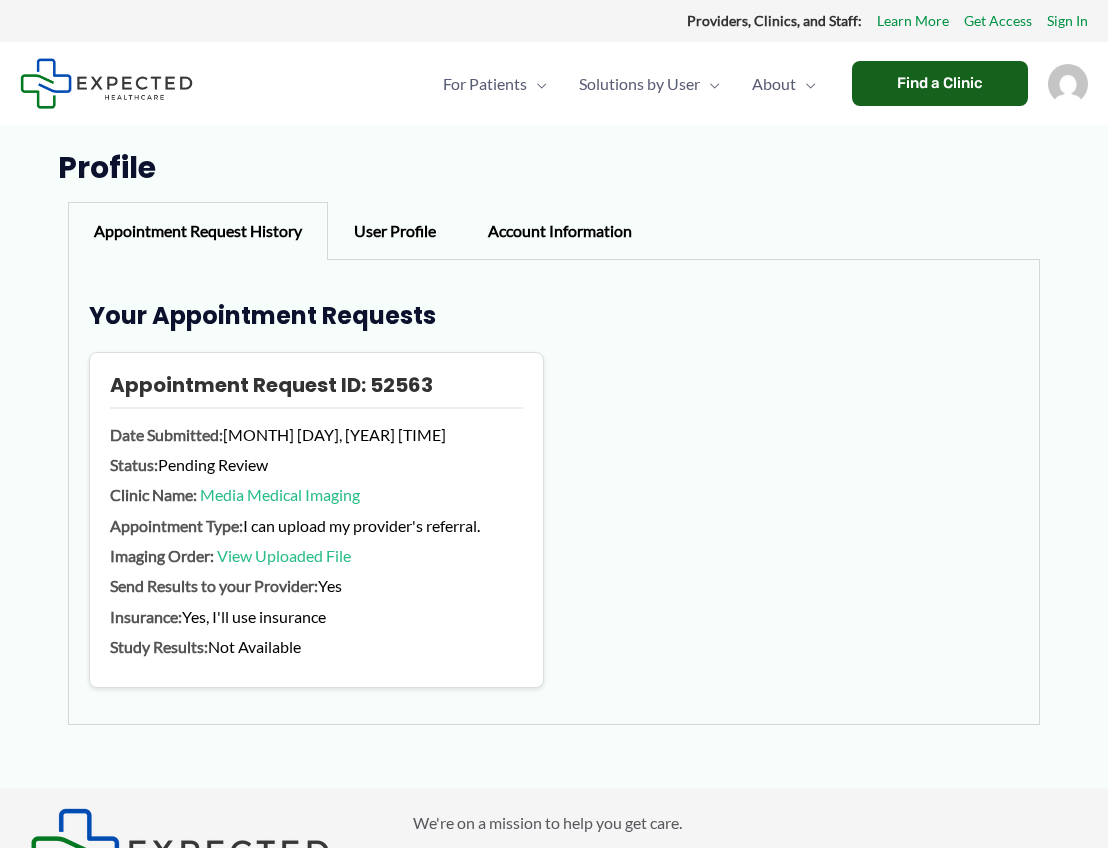 click on "Find a Clinic" at bounding box center [940, 83] 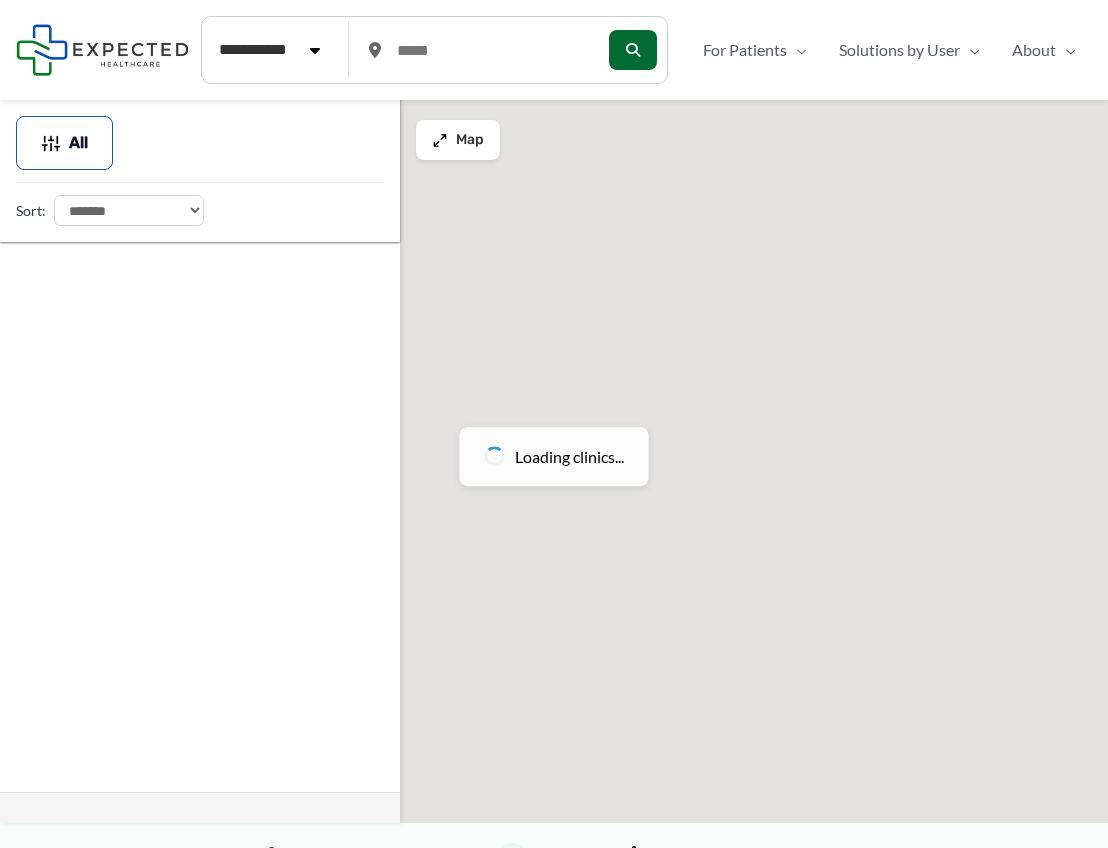 scroll, scrollTop: 0, scrollLeft: 0, axis: both 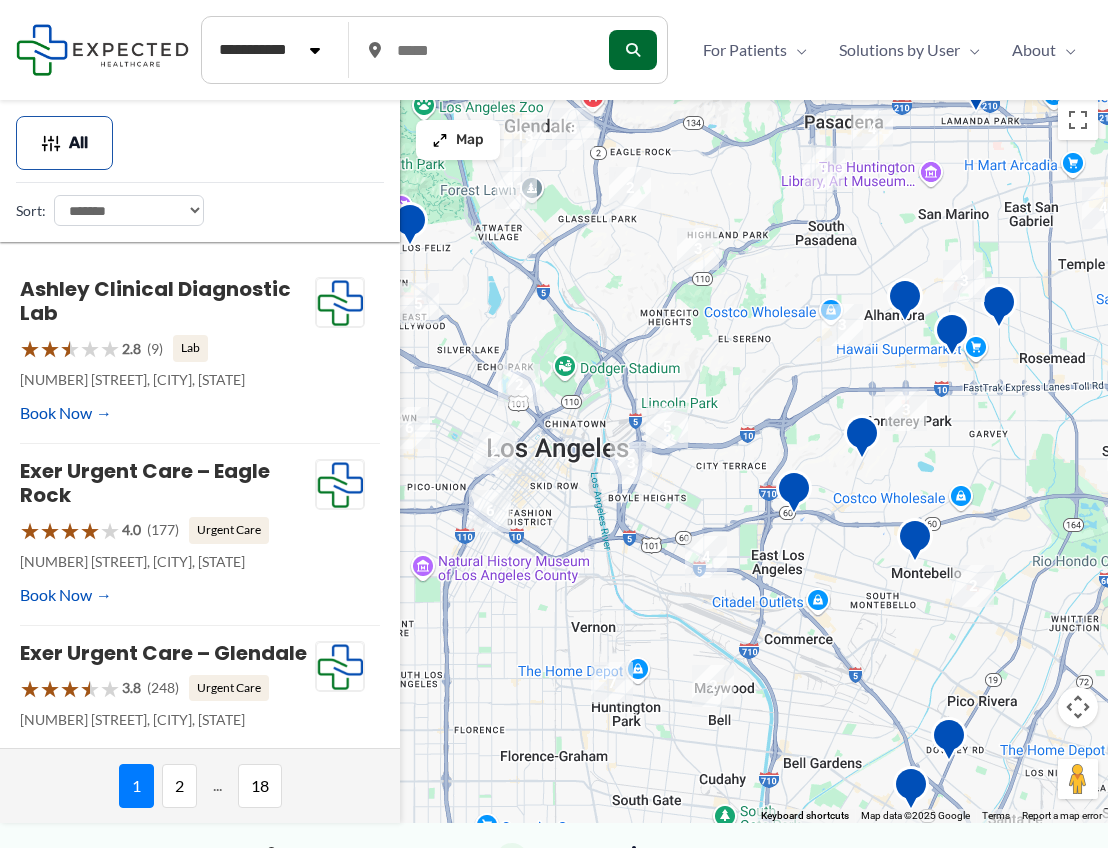 click on "**********" at bounding box center (269, 50) 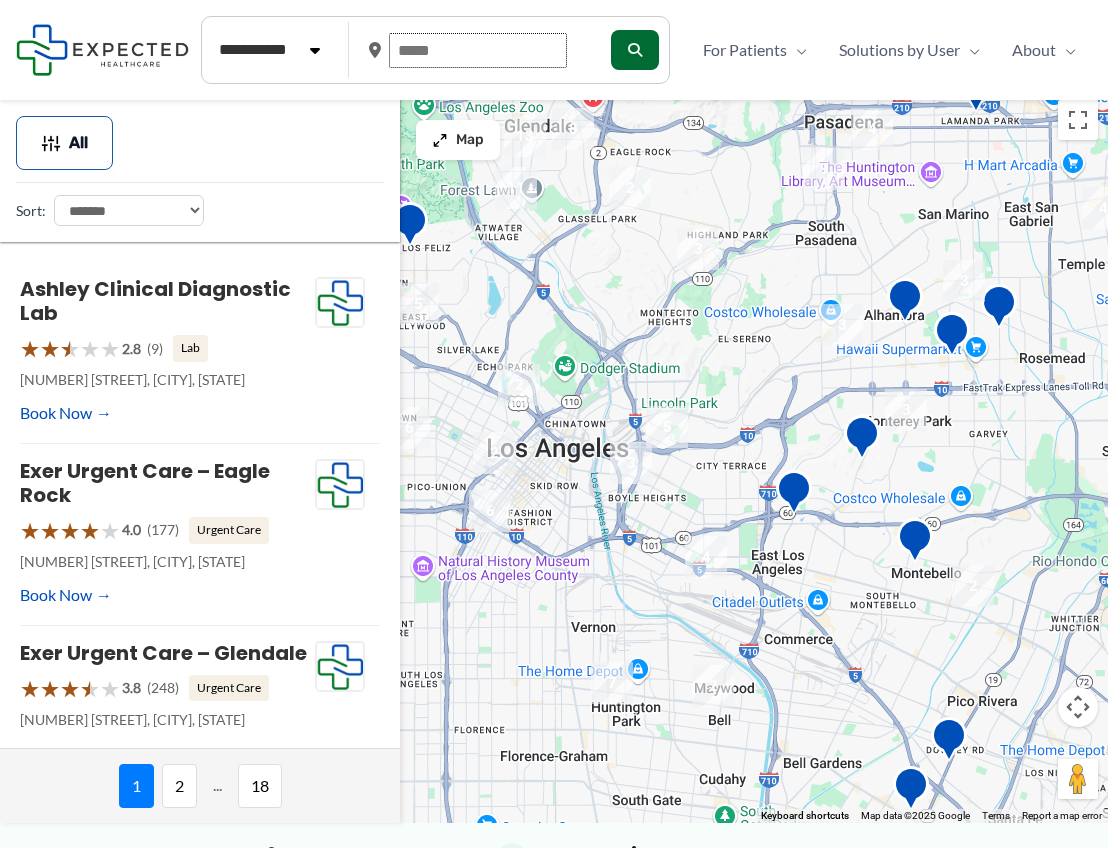 drag, startPoint x: 220, startPoint y: 52, endPoint x: 400, endPoint y: 41, distance: 180.3358 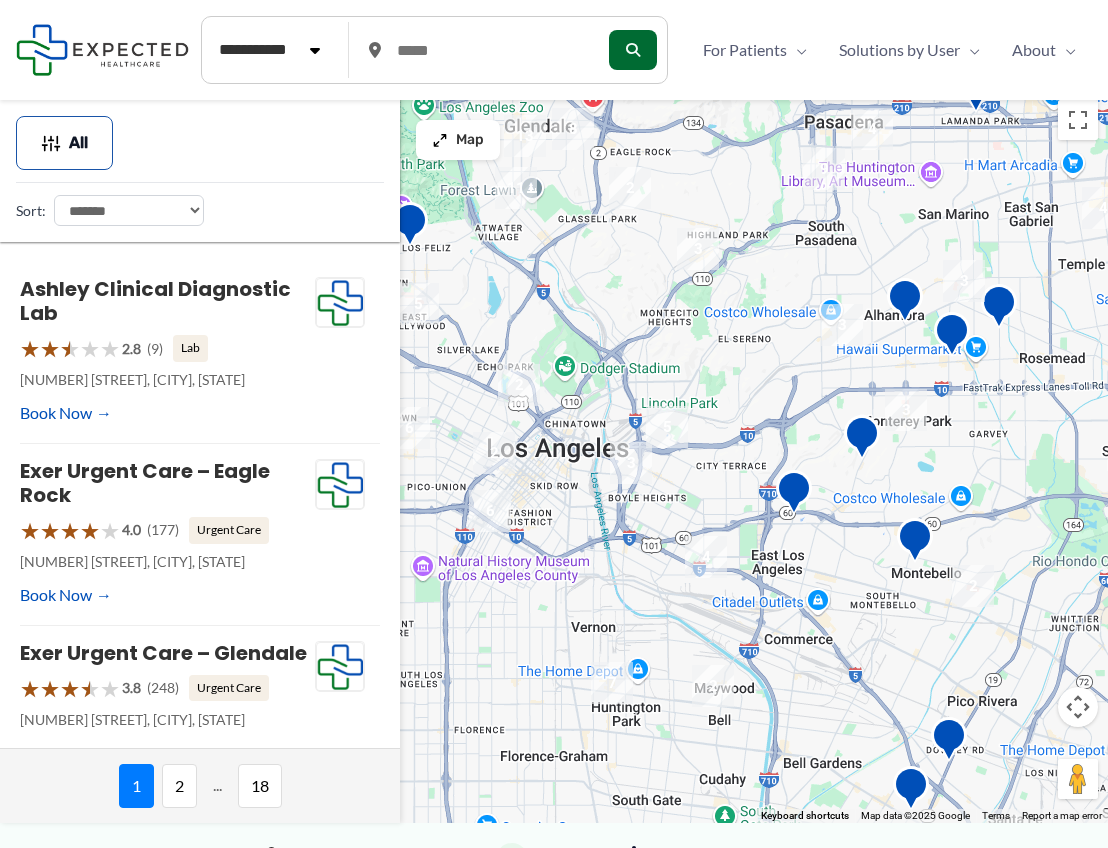 click on "**********" at bounding box center (129, 210) 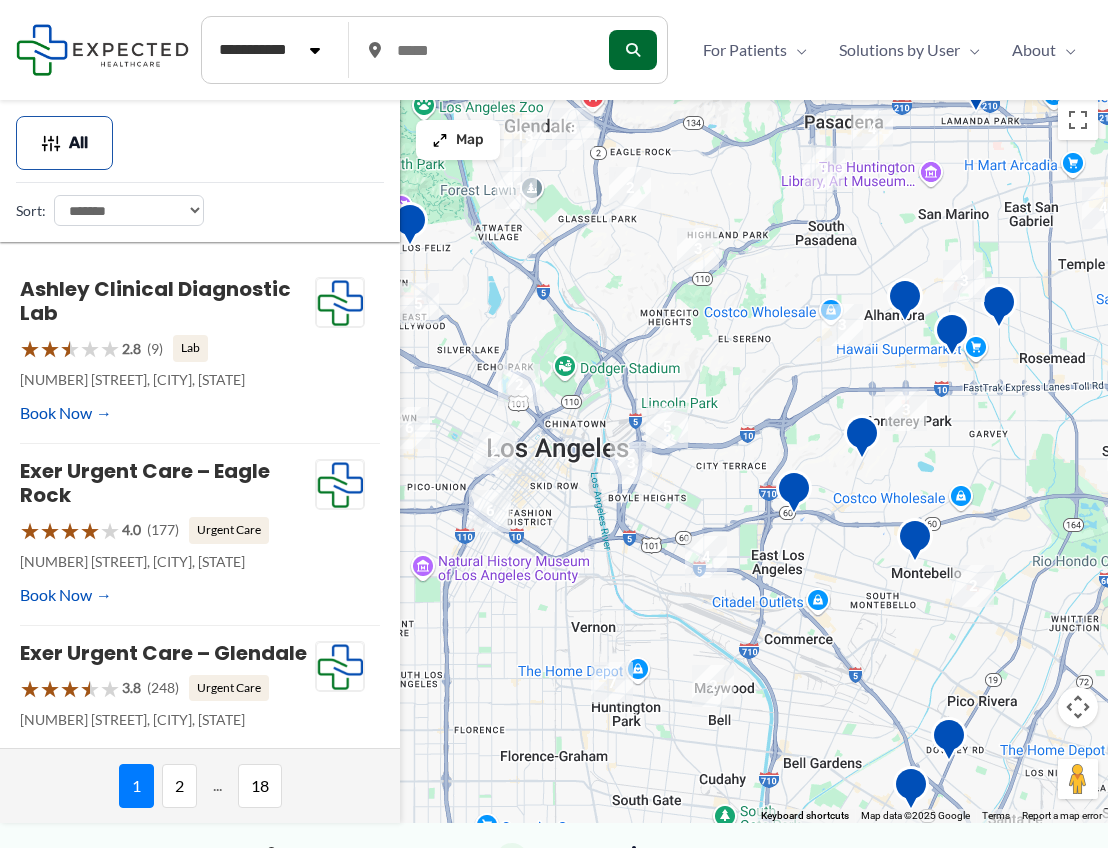 select on "**********" 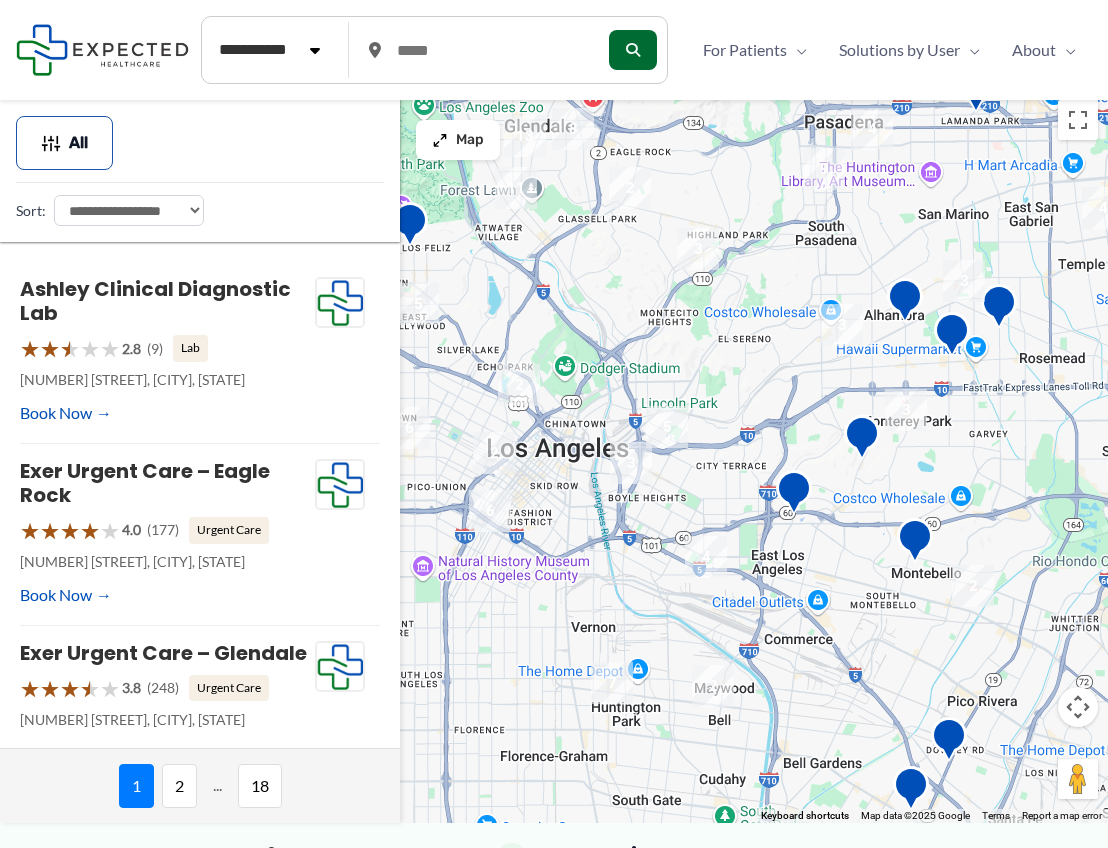 click on "**********" at bounding box center [0, 0] 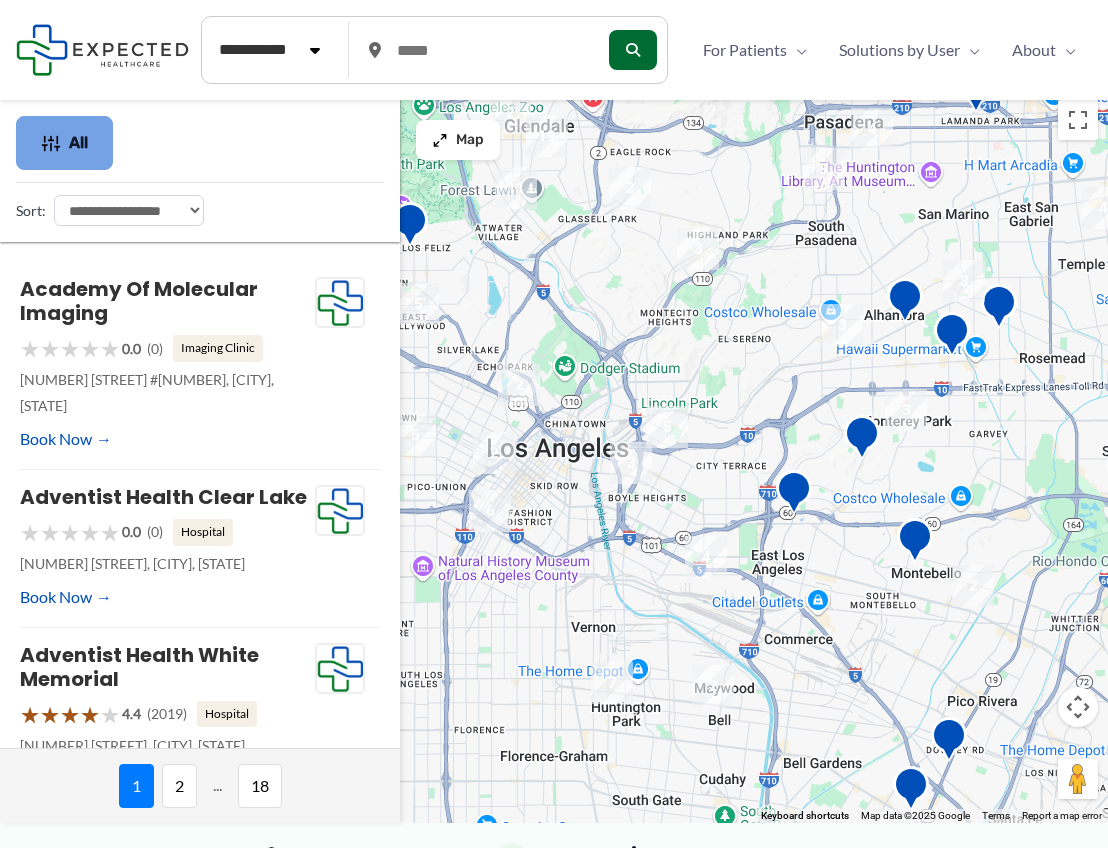 drag, startPoint x: 93, startPoint y: 151, endPoint x: 118, endPoint y: 136, distance: 29.15476 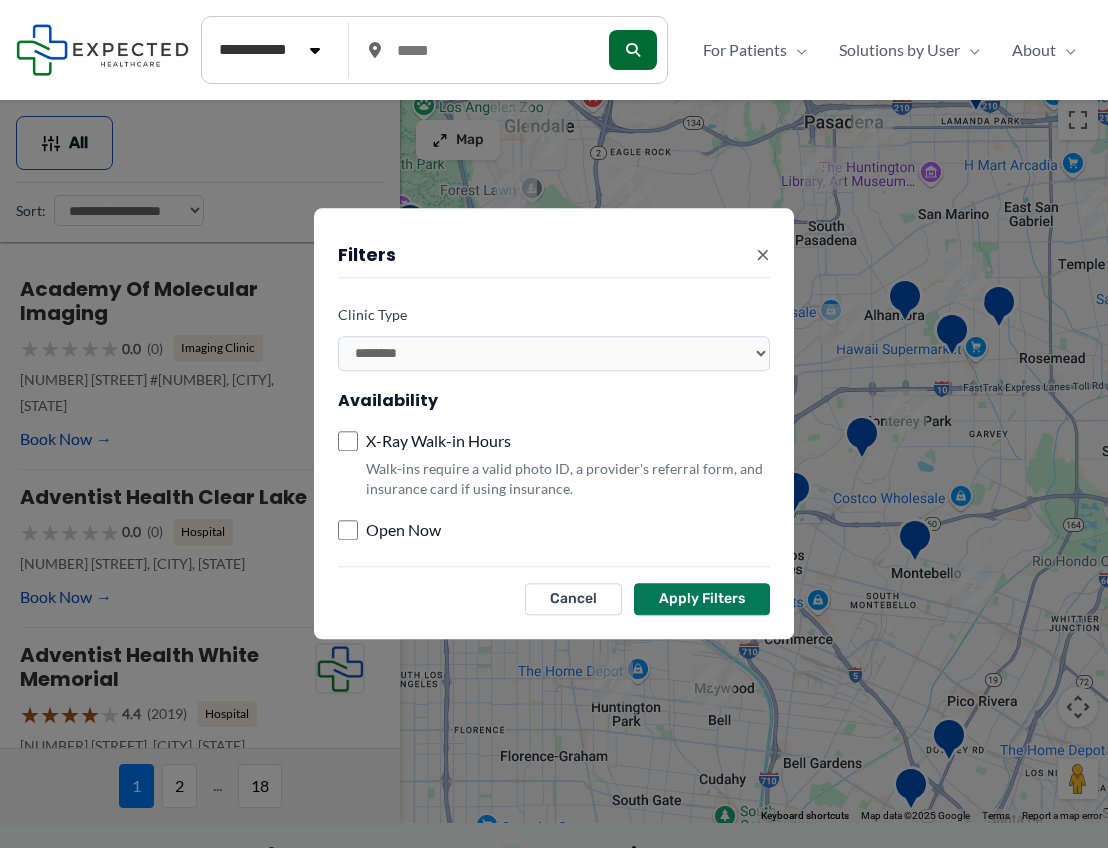 click on "×" at bounding box center [763, 254] 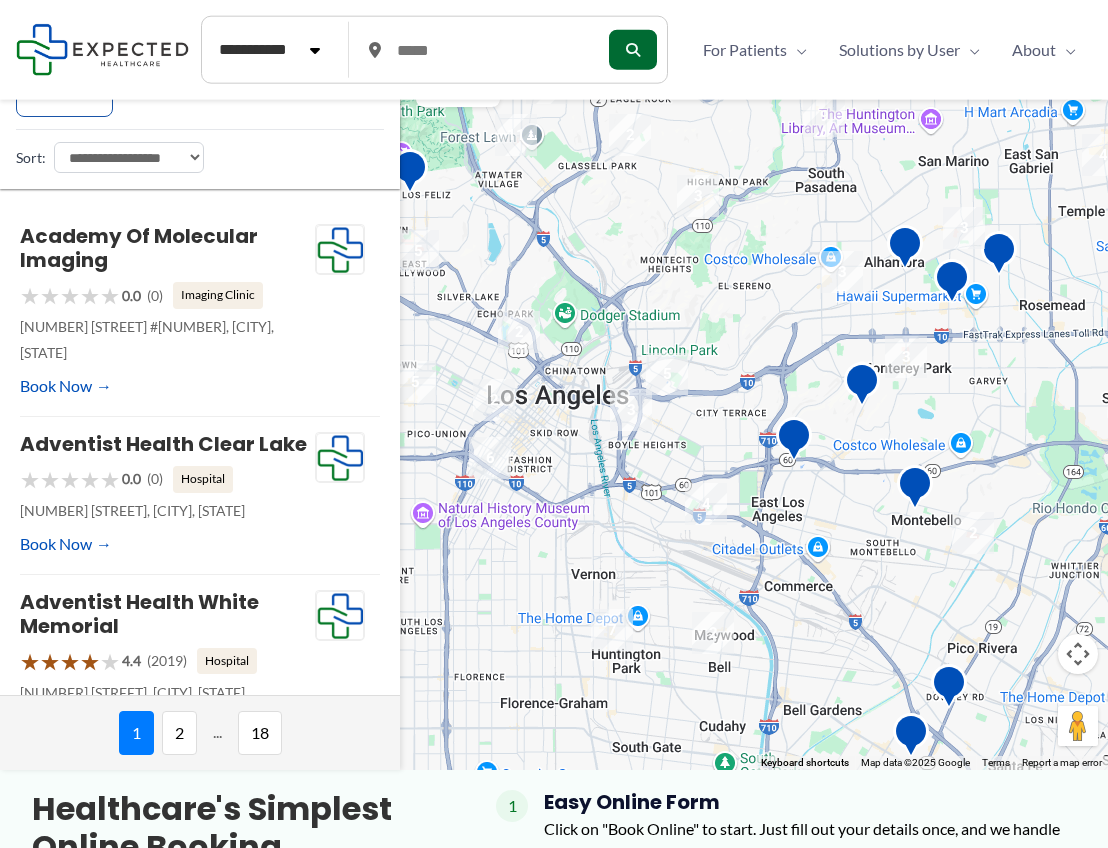 scroll, scrollTop: 0, scrollLeft: 0, axis: both 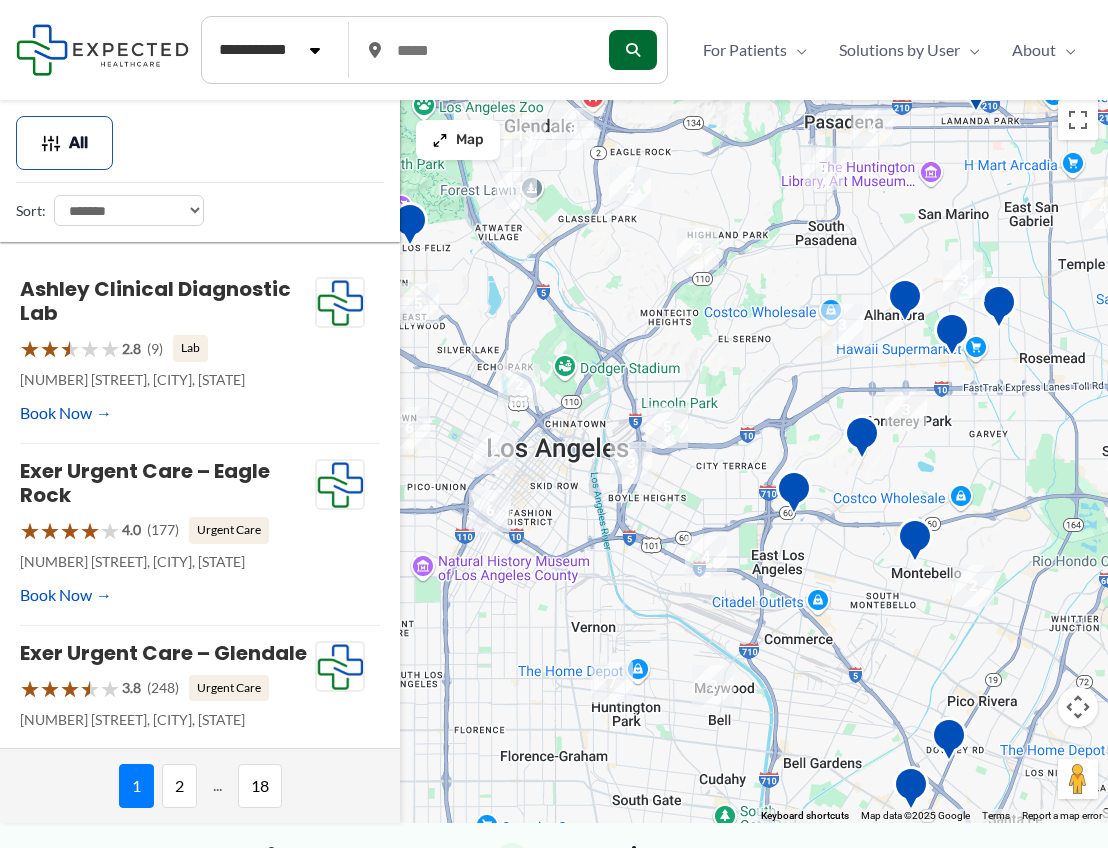 click on "**********" at bounding box center (269, 50) 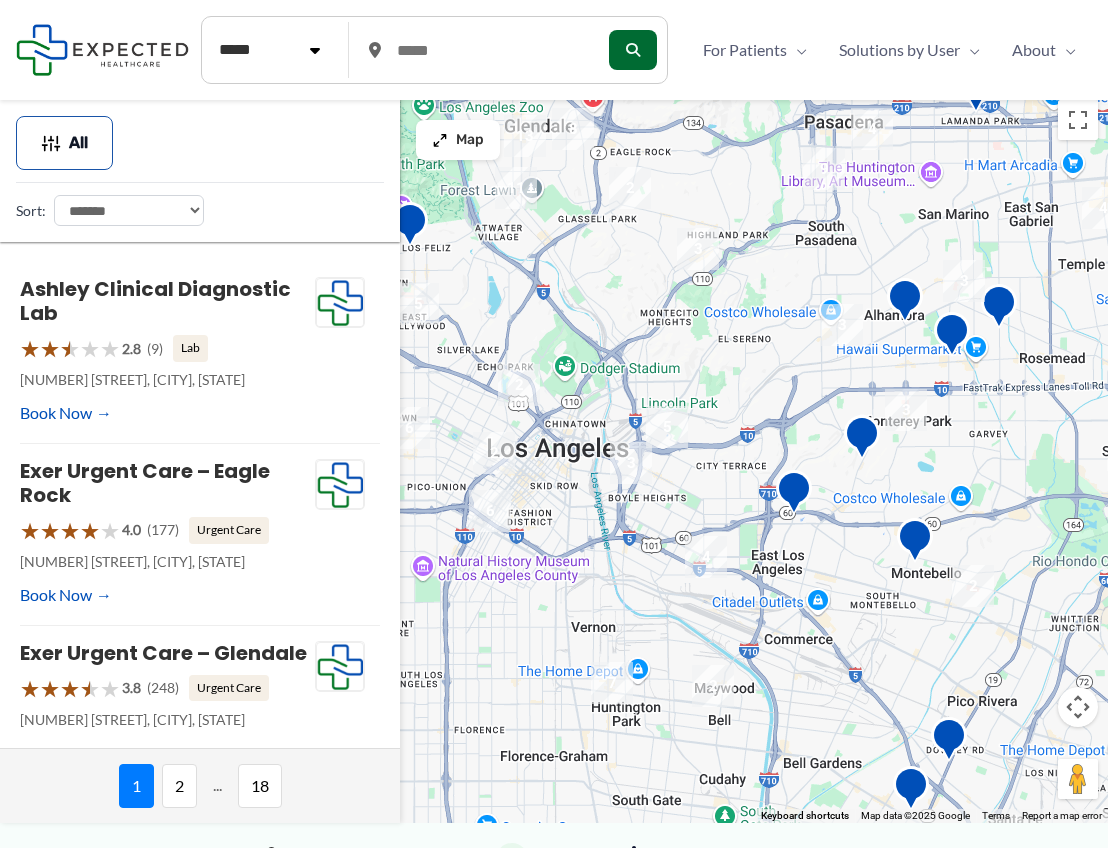 click on "*****" at bounding box center [0, 0] 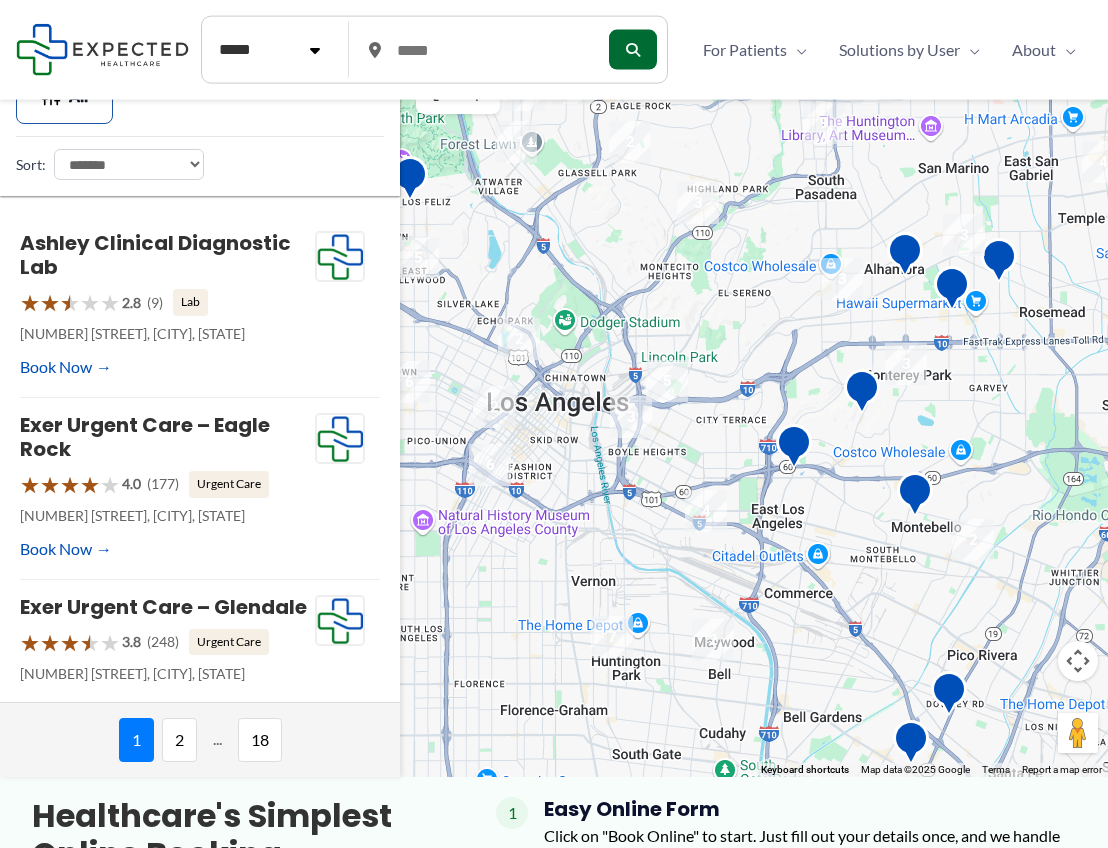 scroll, scrollTop: 0, scrollLeft: 0, axis: both 